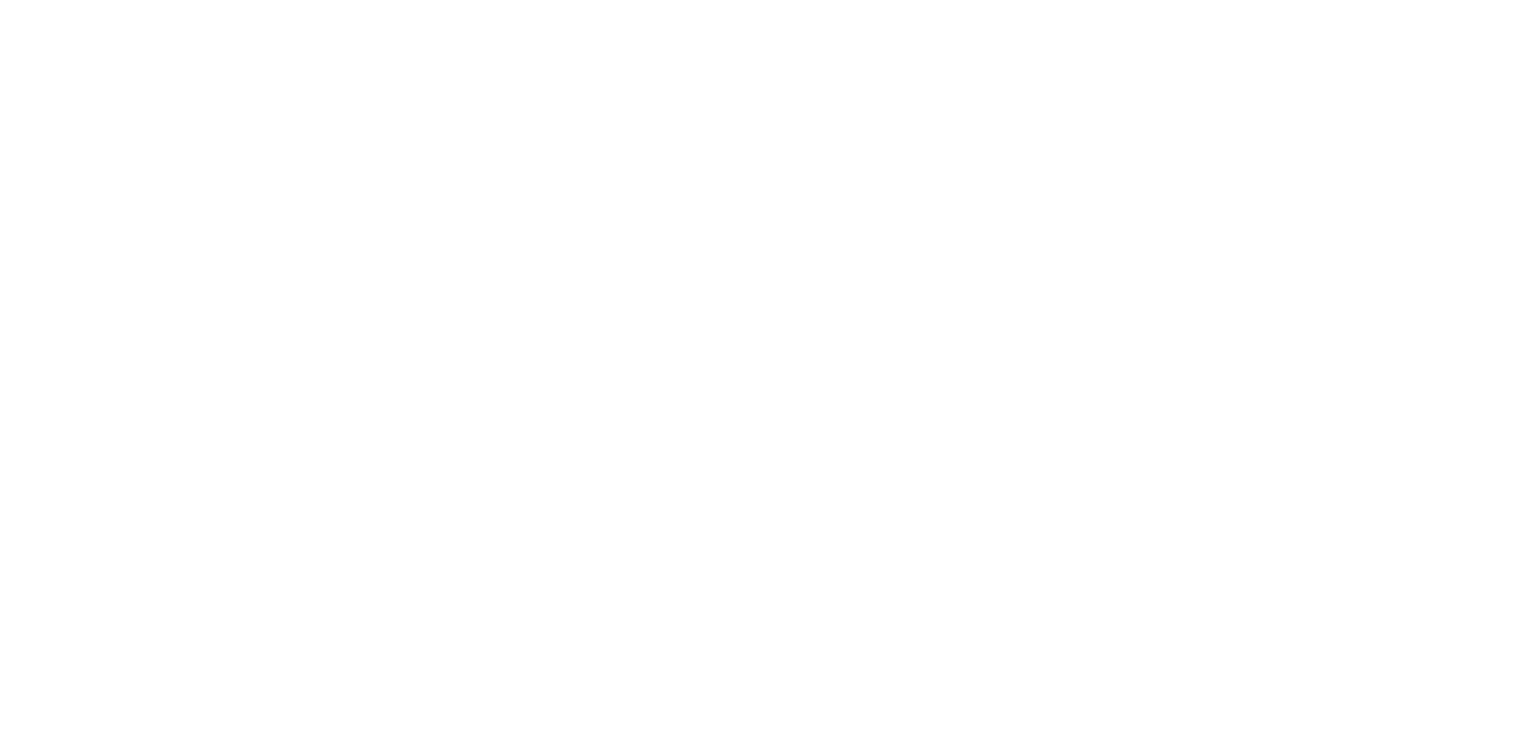 scroll, scrollTop: 0, scrollLeft: 0, axis: both 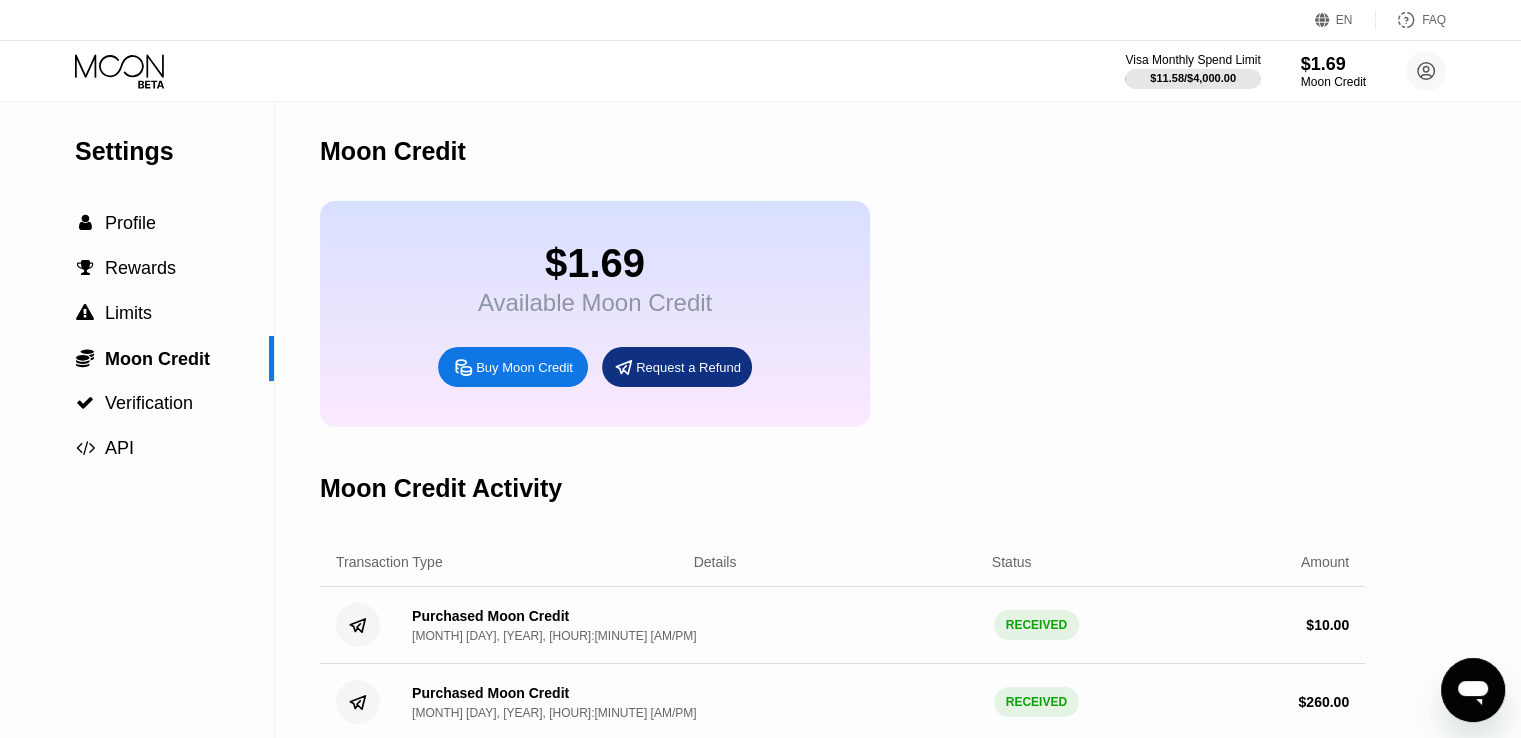 click 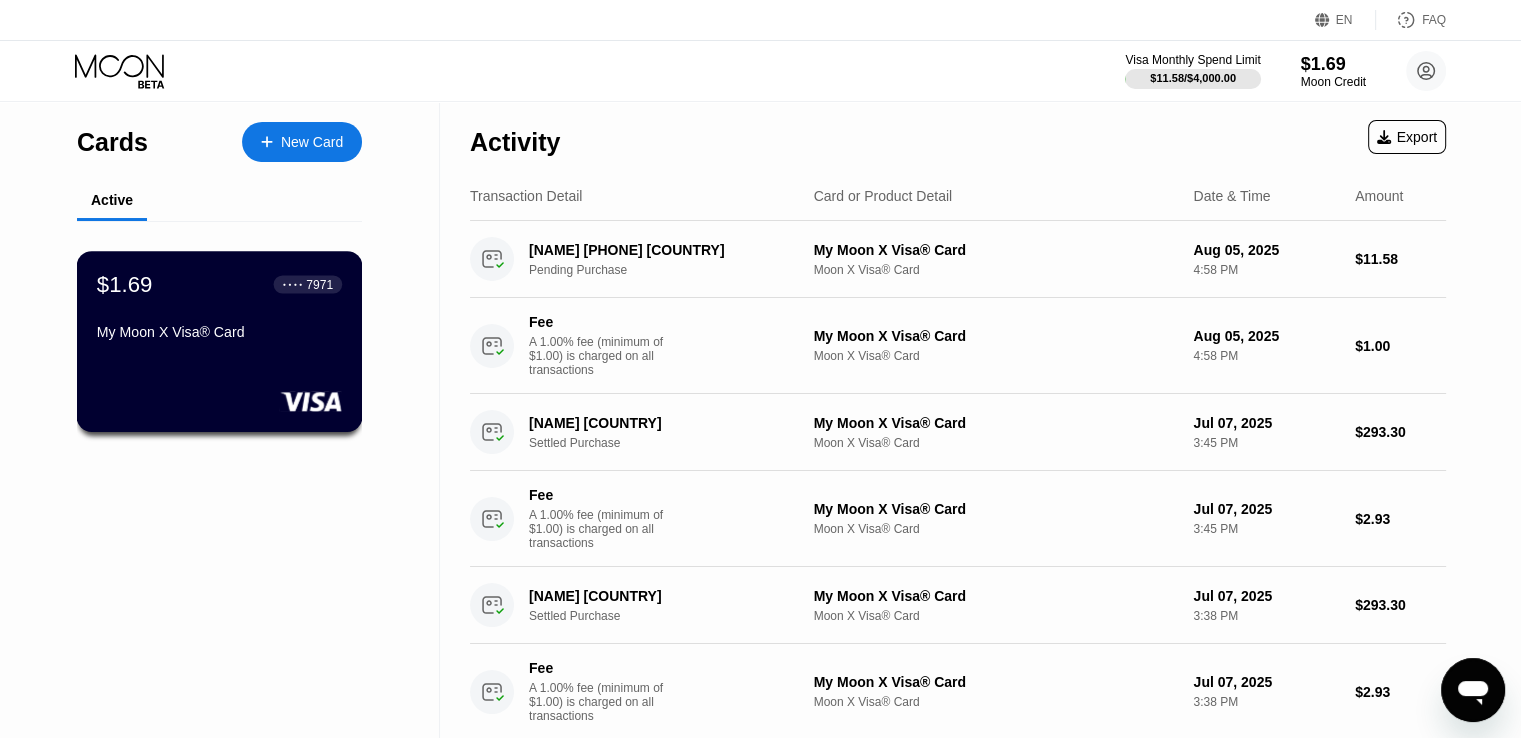 click on "$[PRICE] ● ● ● ● [LAST_FOUR] [CARD_TYPE]® Card" at bounding box center (219, 309) 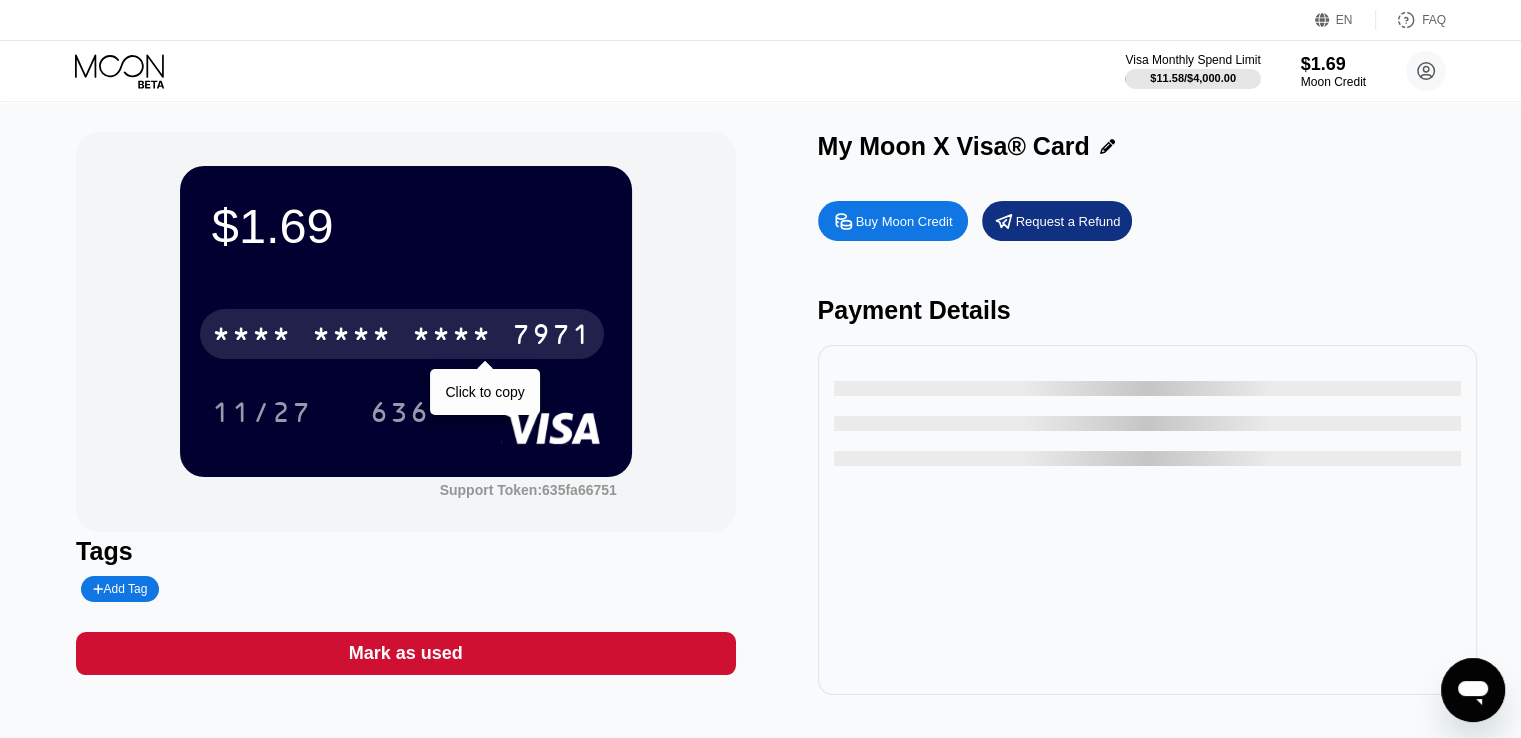 click on "* * * * * * * * * * * * [LAST_FOUR]" at bounding box center [402, 334] 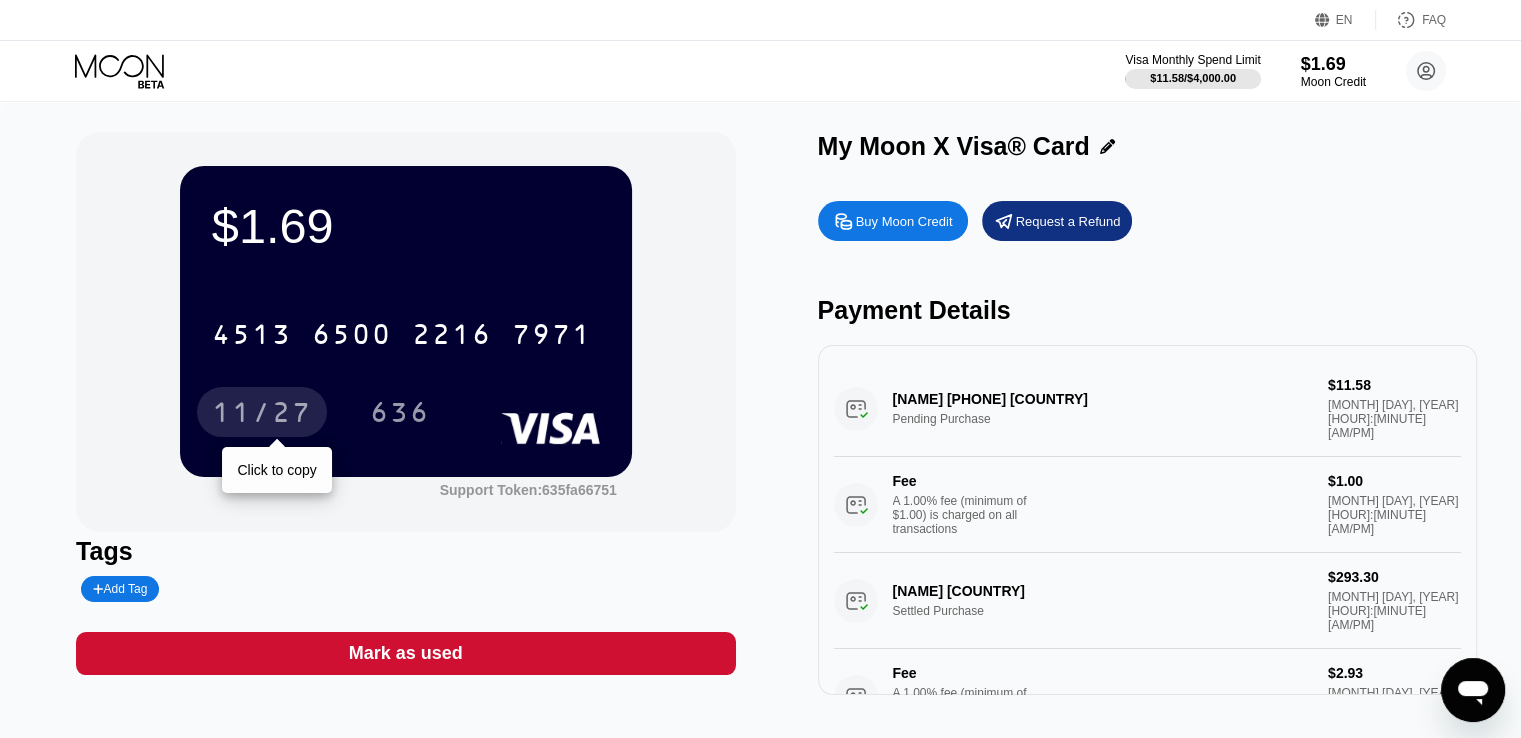 click on "11/27" at bounding box center (262, 415) 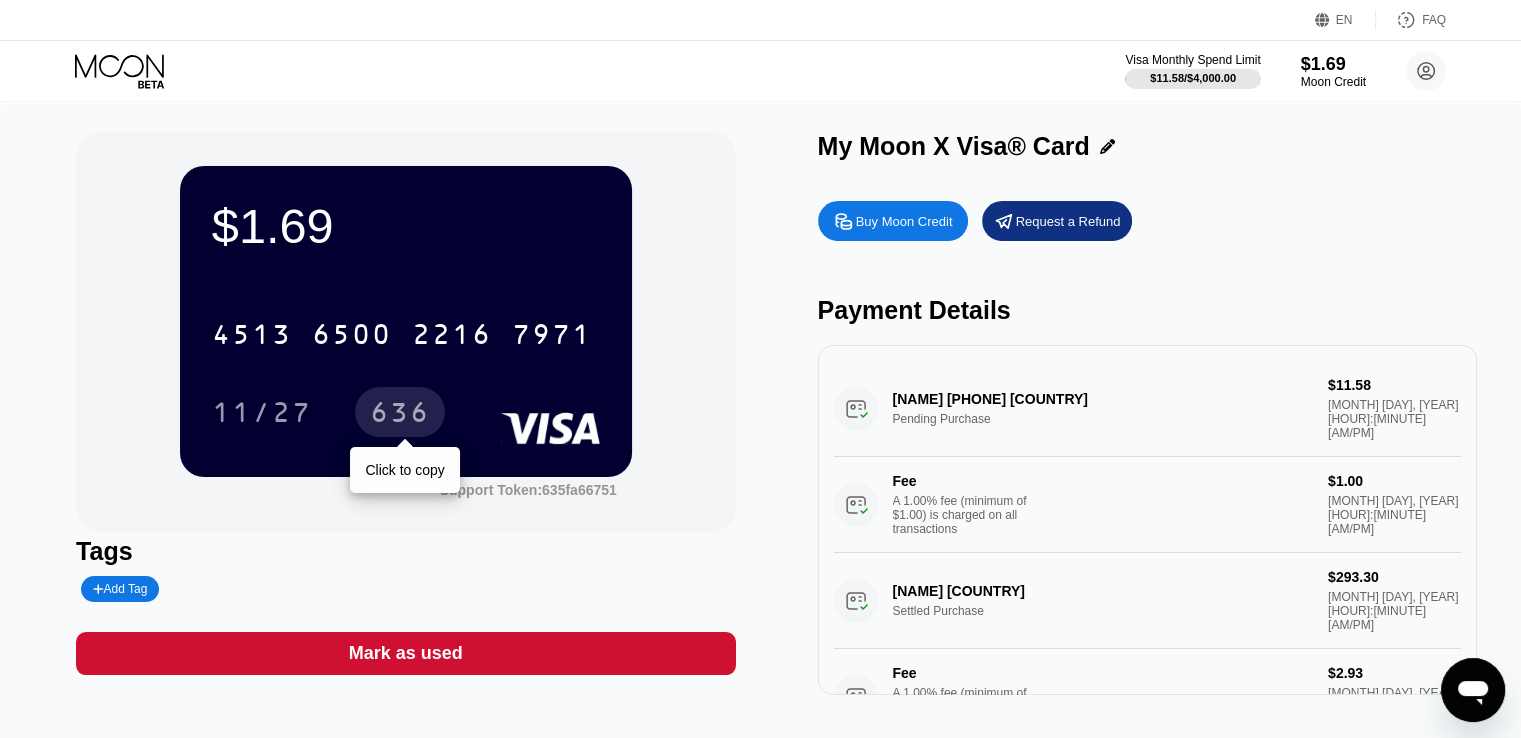 click on "636" at bounding box center [400, 415] 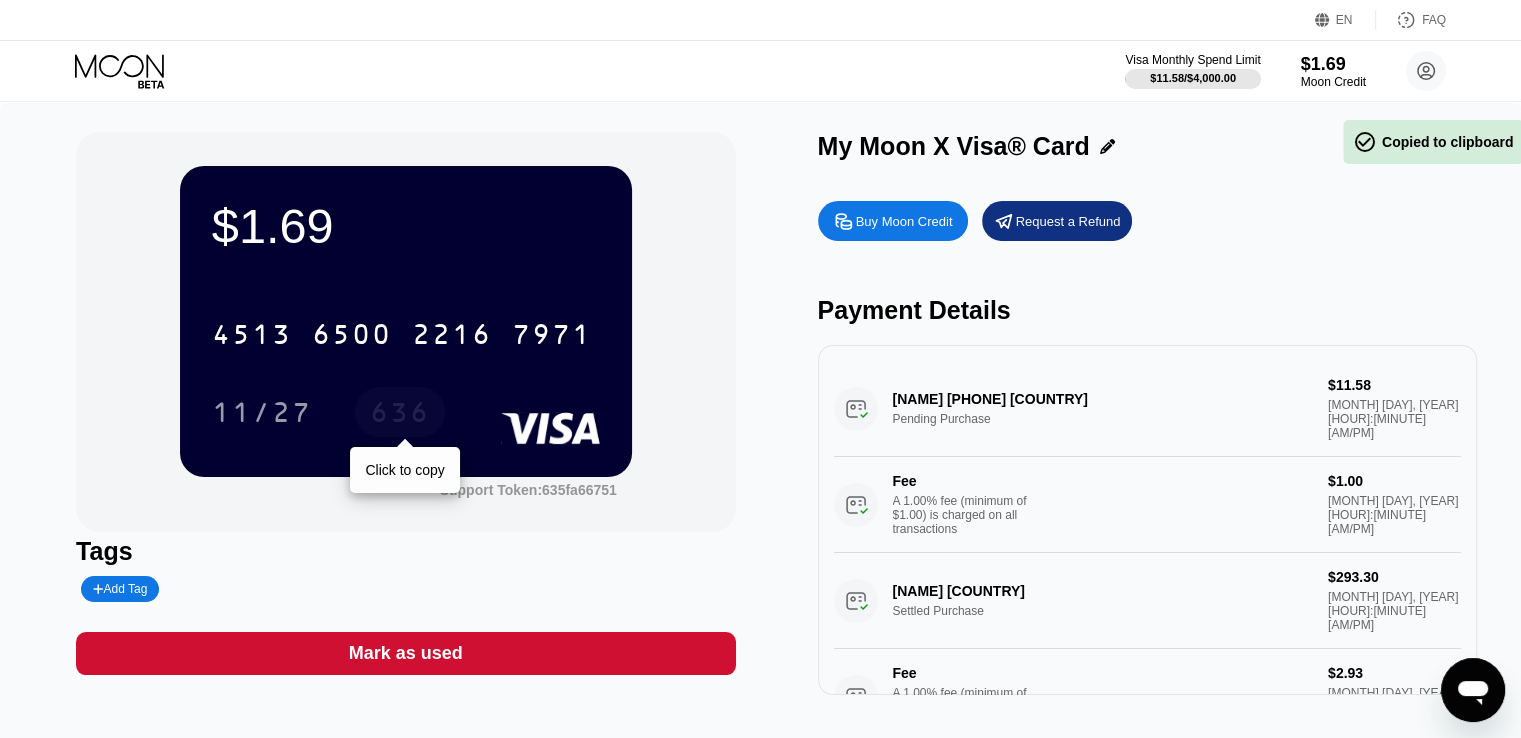 click on "636" at bounding box center (400, 415) 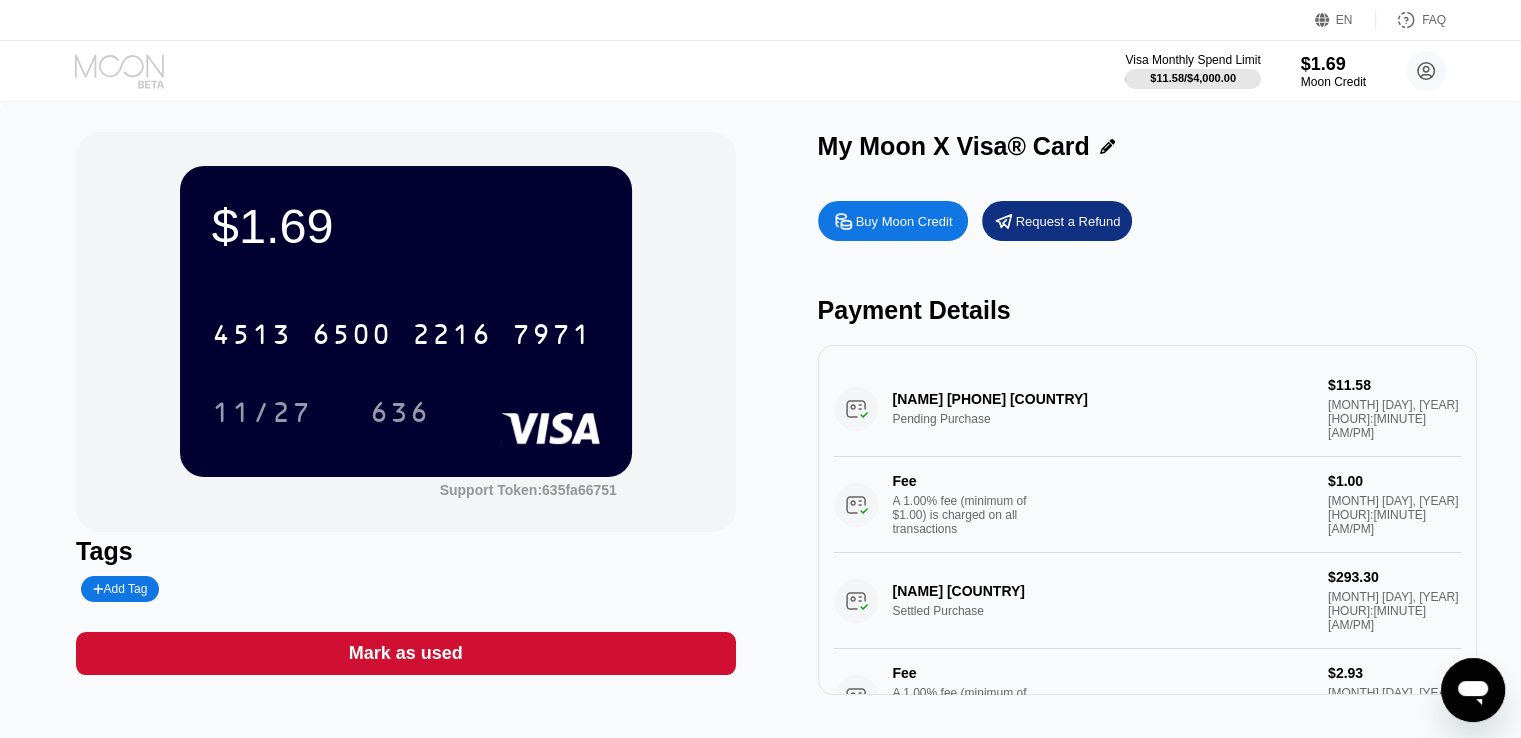 click 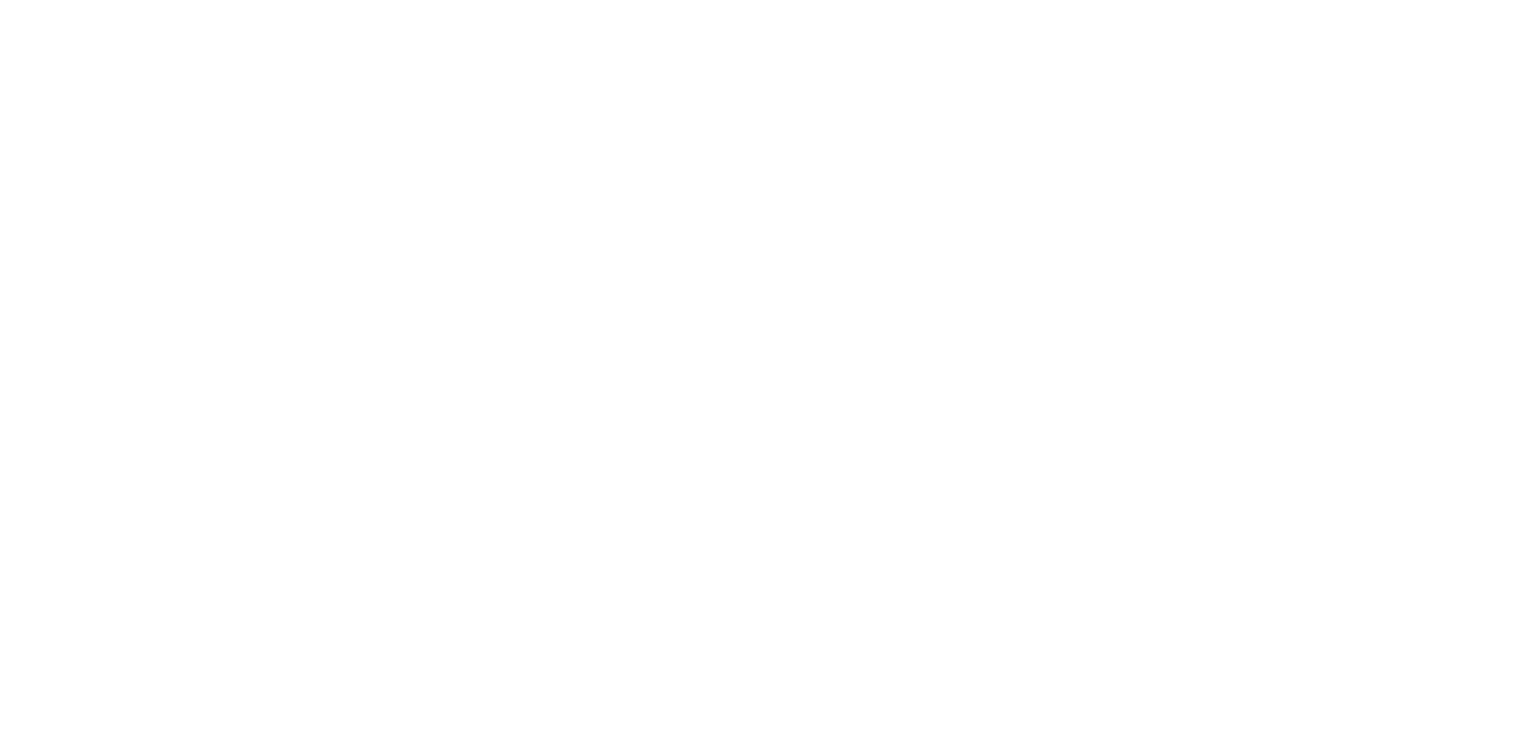 scroll, scrollTop: 0, scrollLeft: 0, axis: both 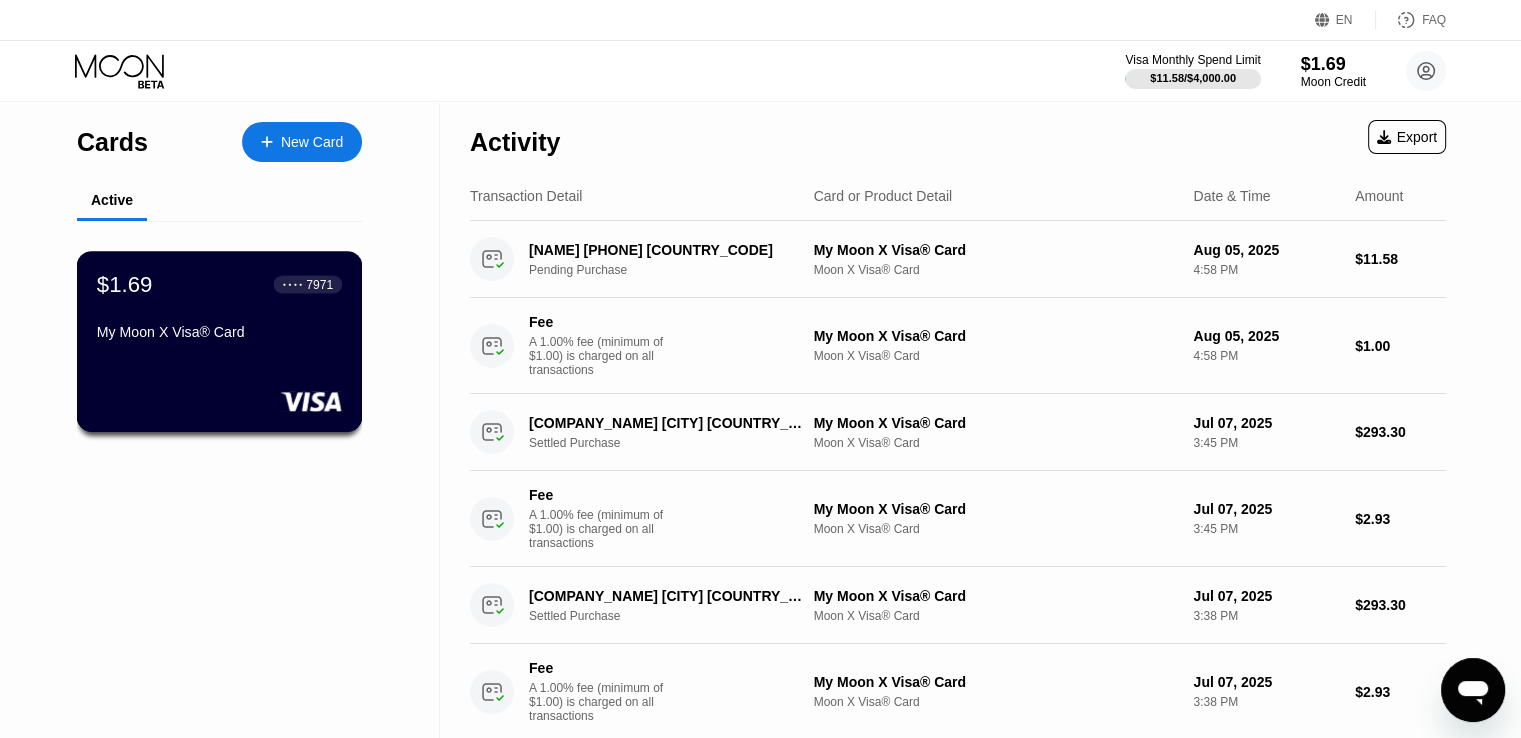click on "$[PRICE] ● ● ● ● [LAST_FOUR] [CARD_TYPE]® Card" at bounding box center (219, 309) 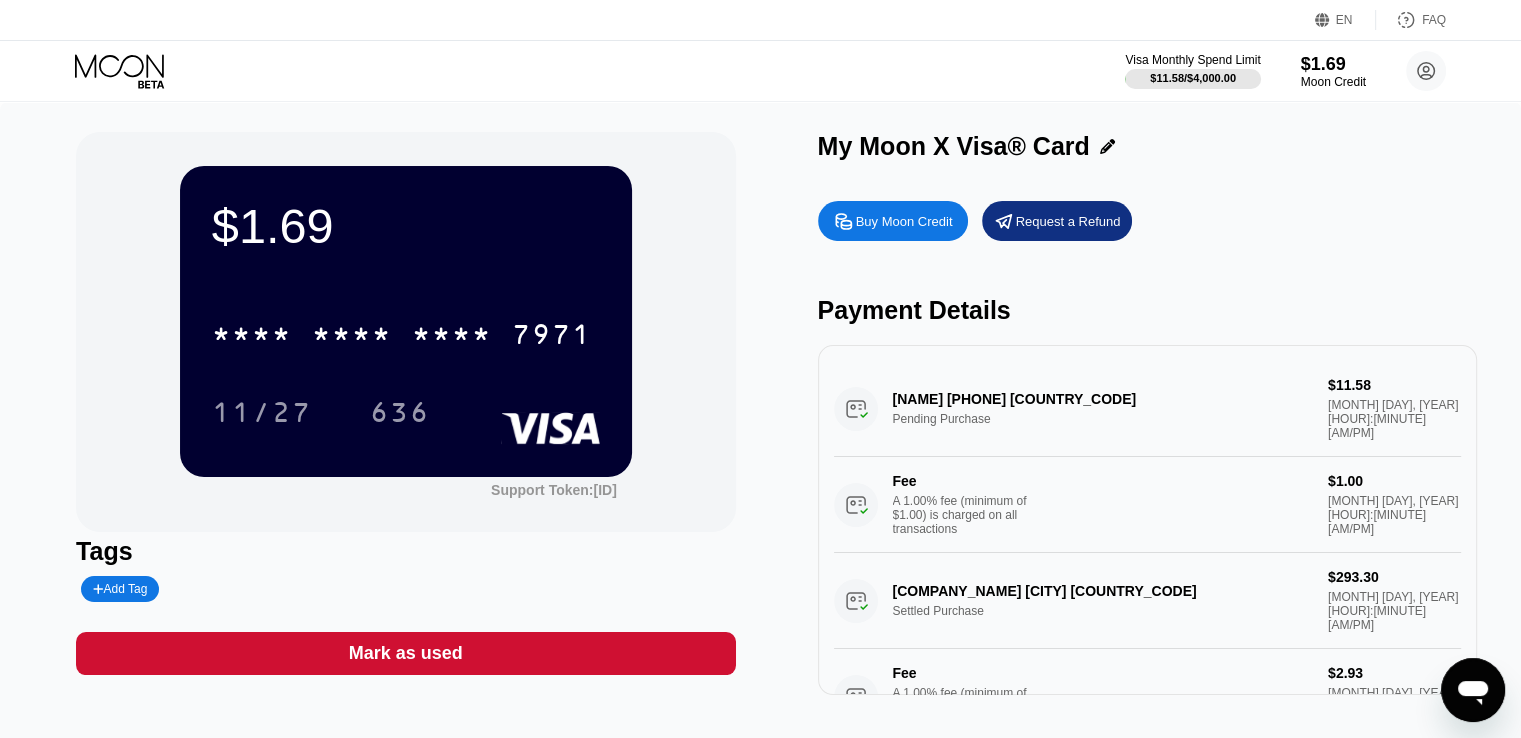 click 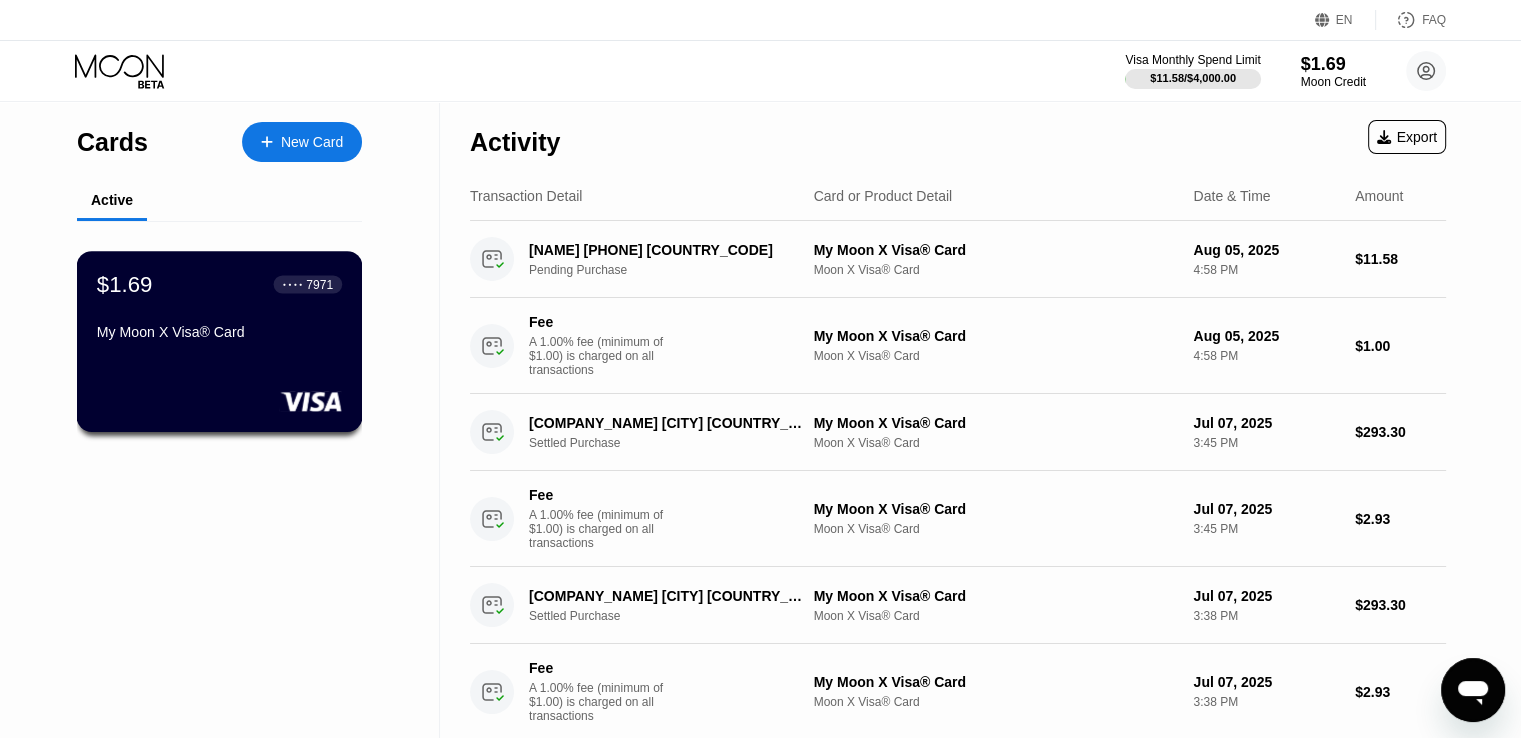click on "My Moon X Visa® Card" at bounding box center (219, 332) 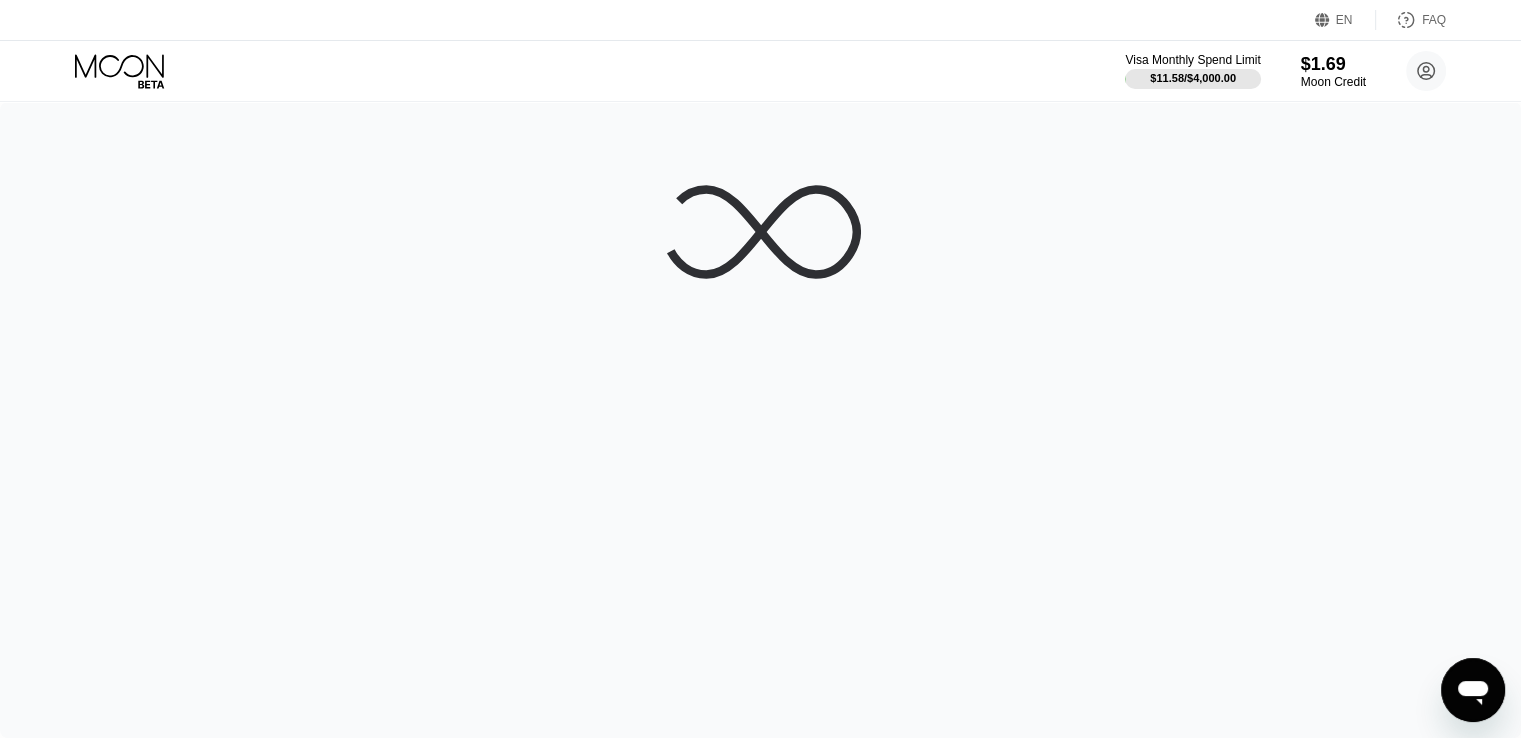 click 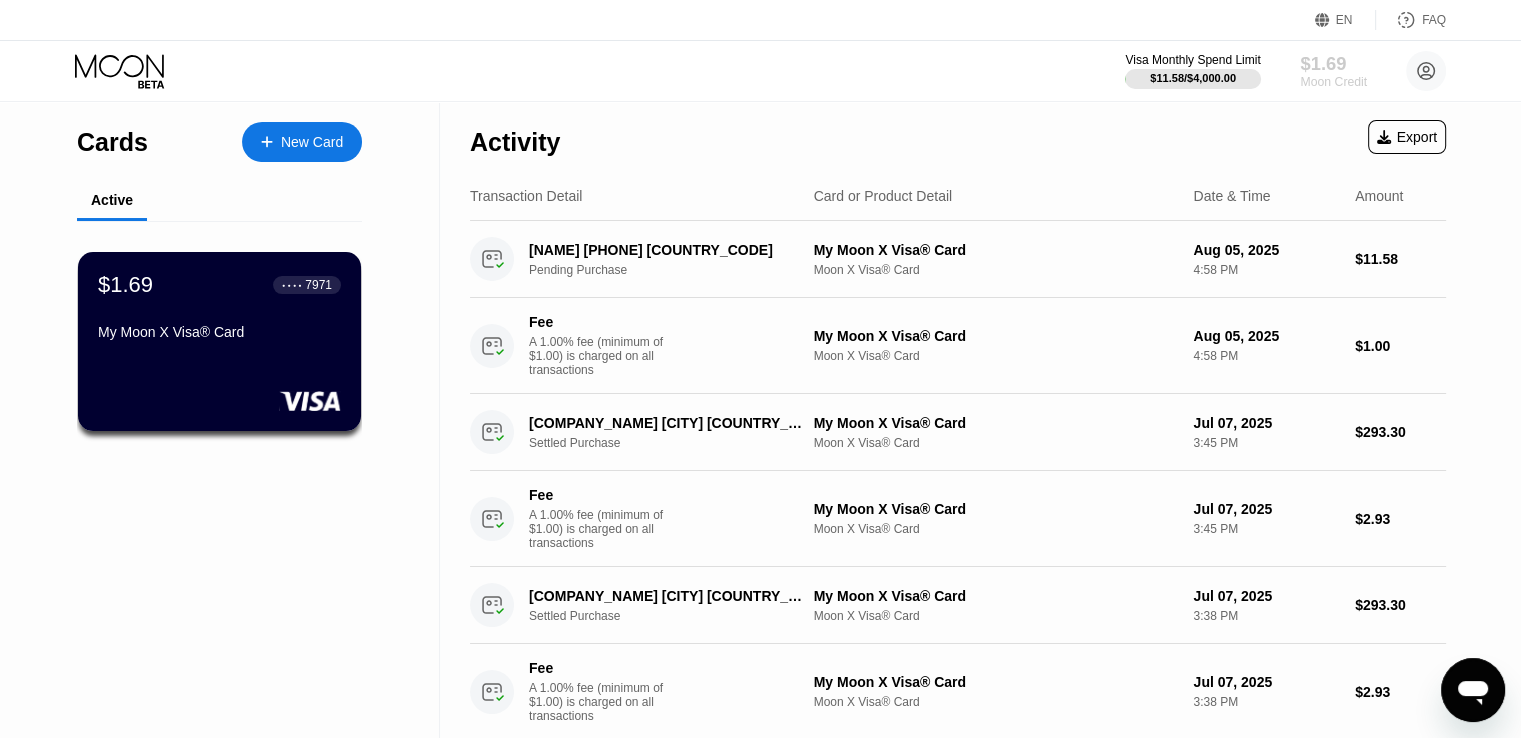 click on "$1.69" at bounding box center [1333, 63] 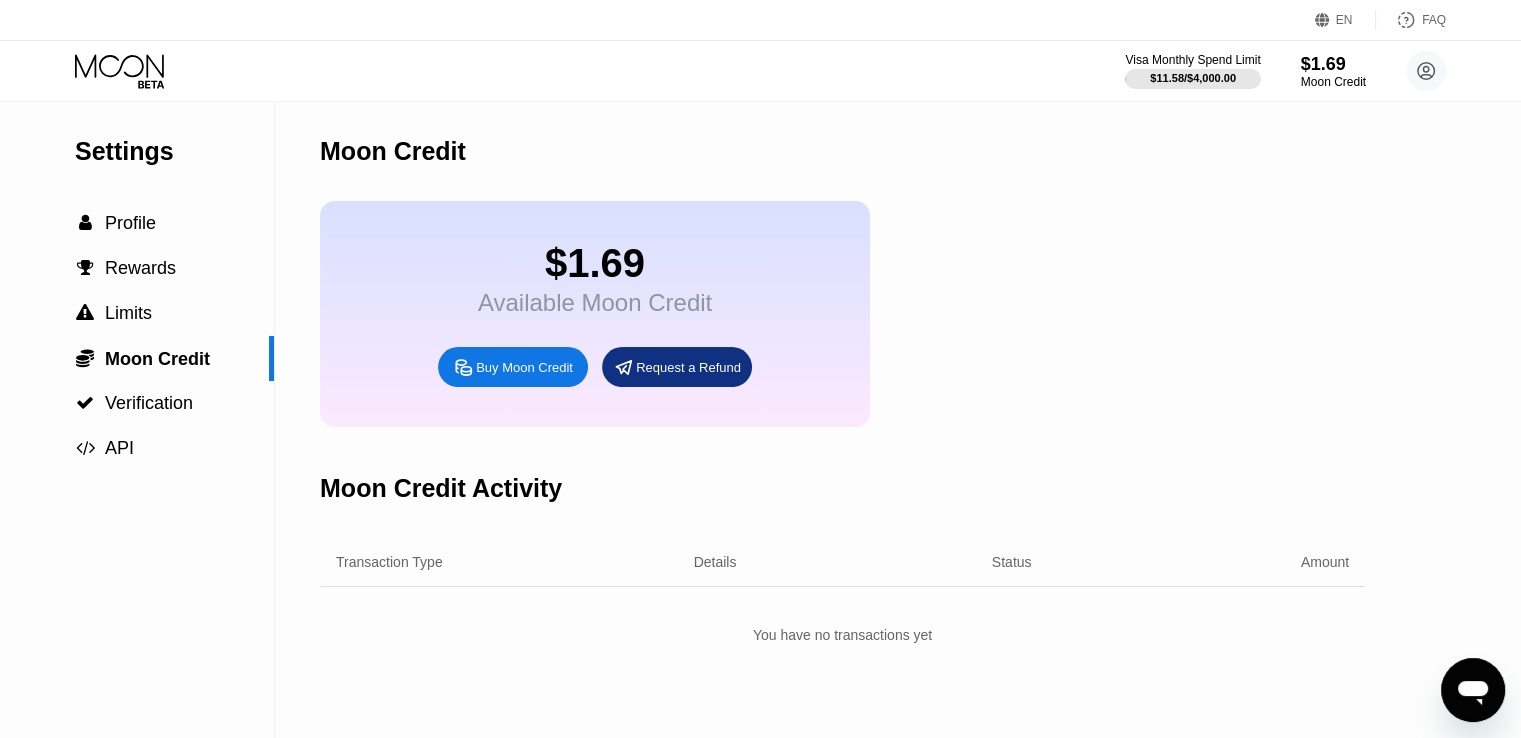 click on "Buy Moon Credit" at bounding box center (524, 367) 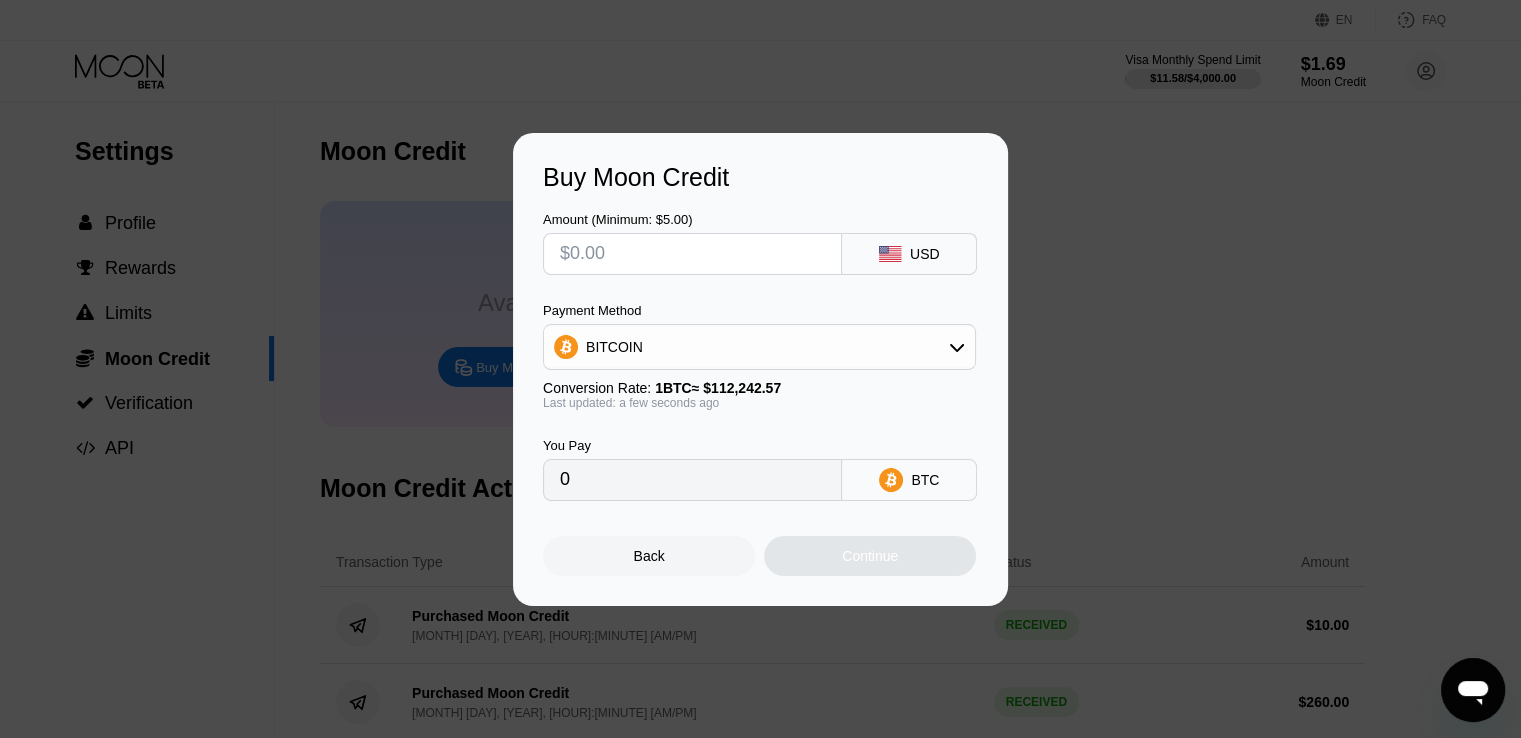 click at bounding box center [692, 254] 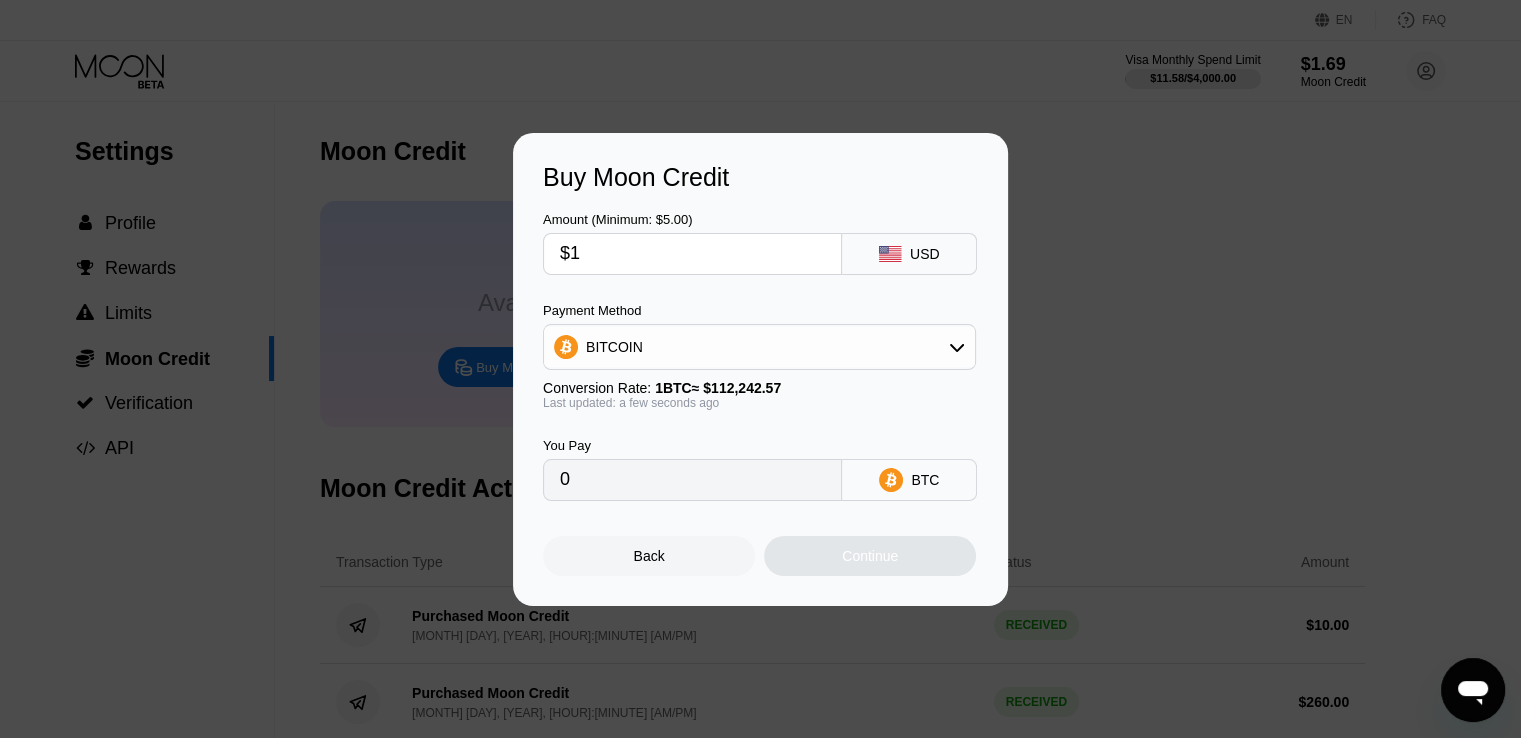 type on "$13" 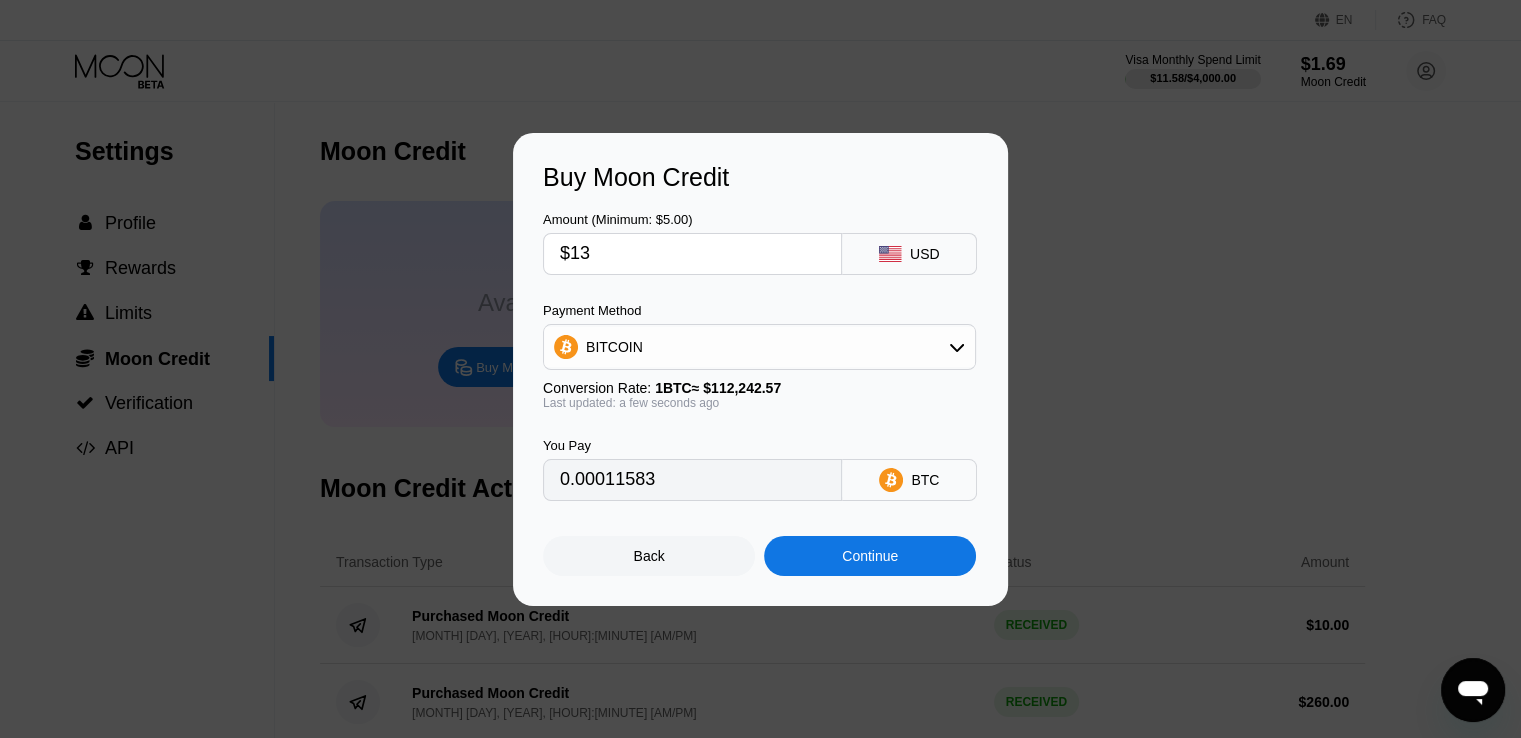 type on "0.00011583" 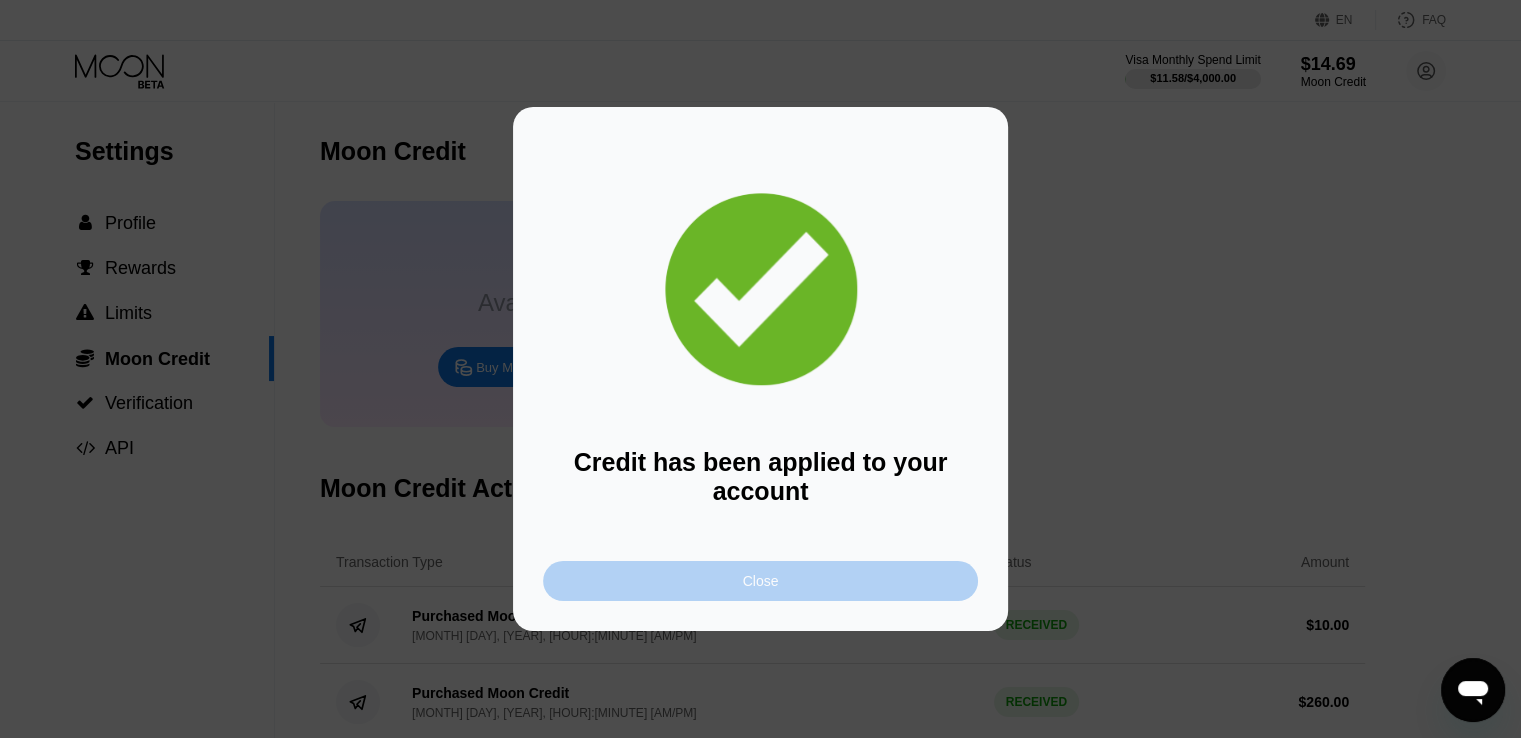 click on "Close" at bounding box center (760, 581) 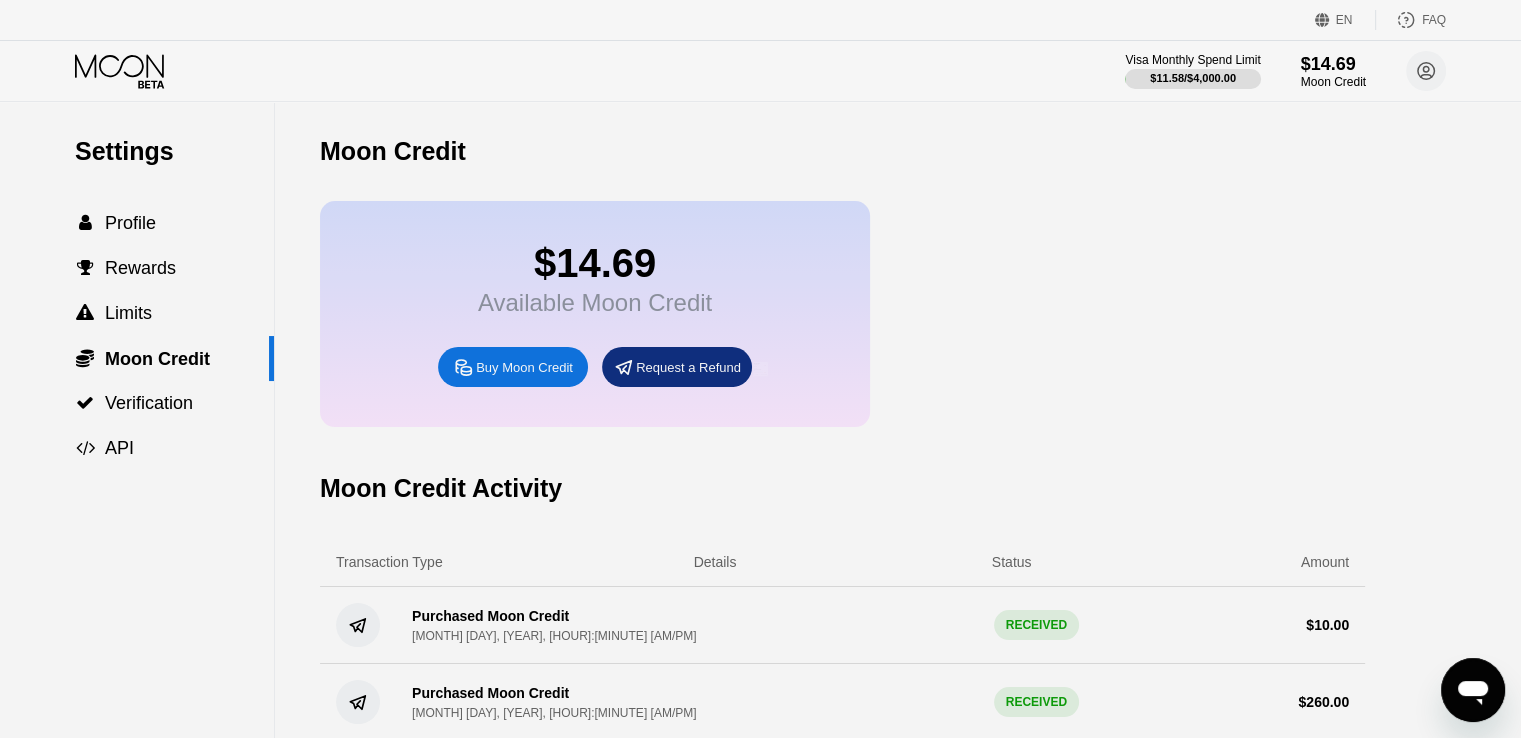 click at bounding box center (768, 369) 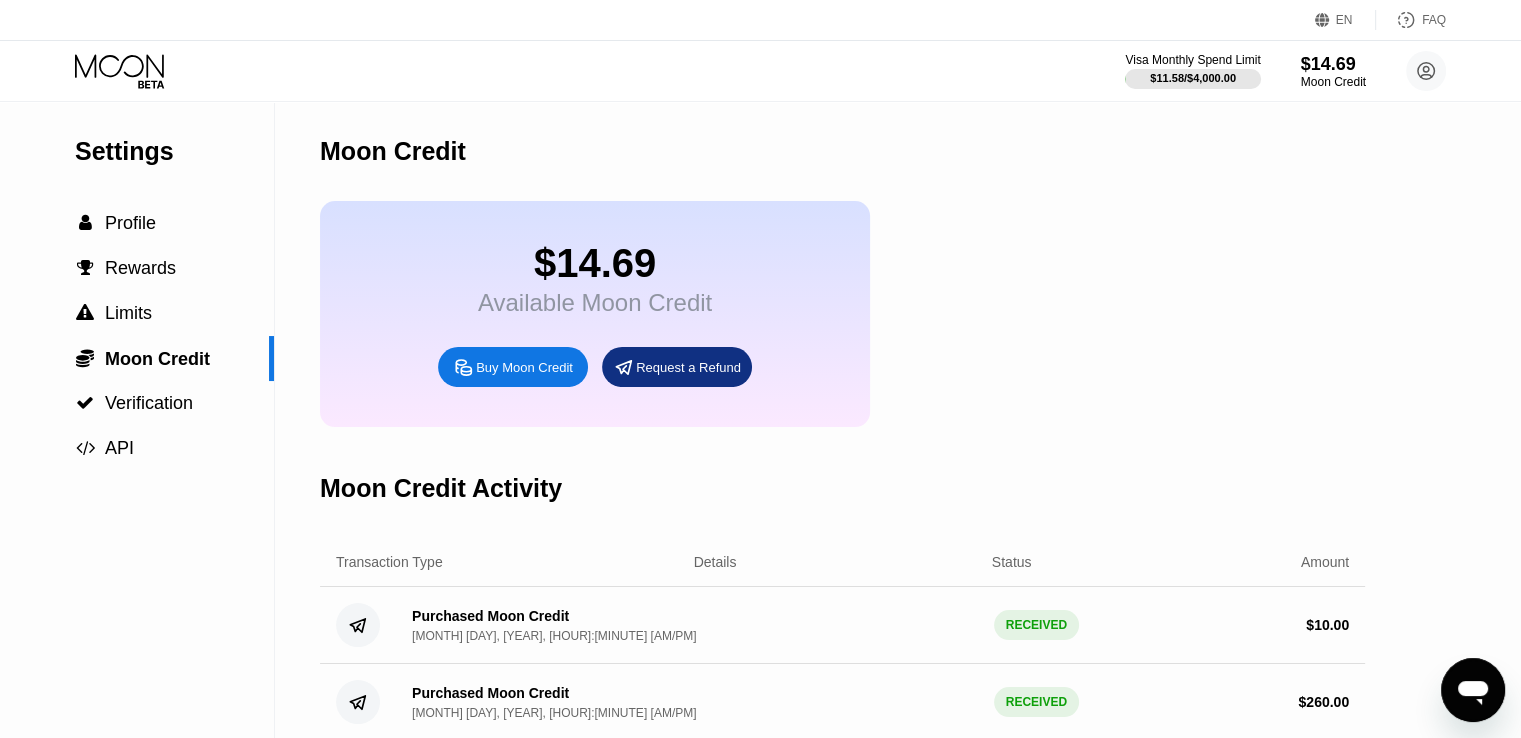 click 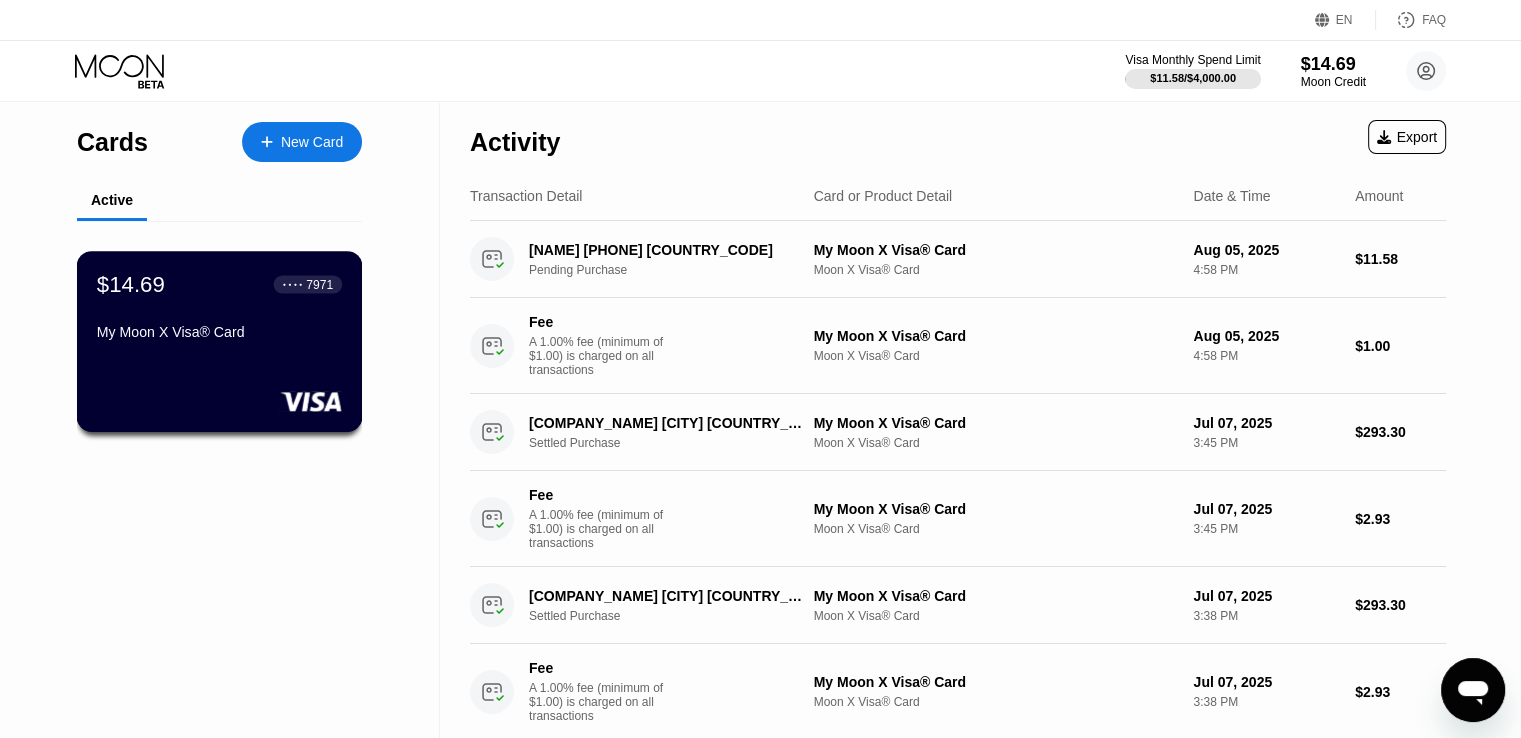 click on "$[PRICE] ● ● ● ● [LAST_FOUR]" at bounding box center (219, 284) 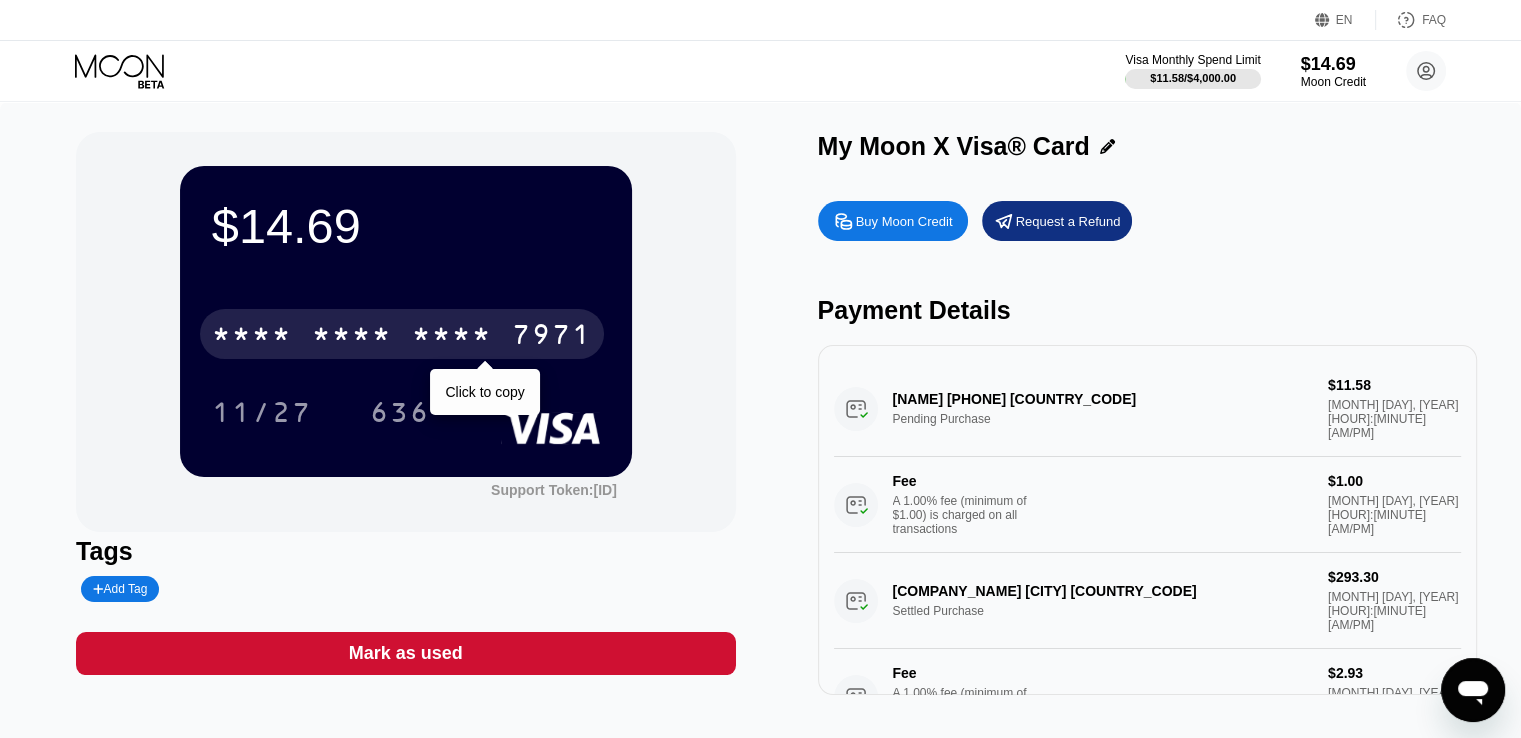 click on "* * * *" at bounding box center (452, 337) 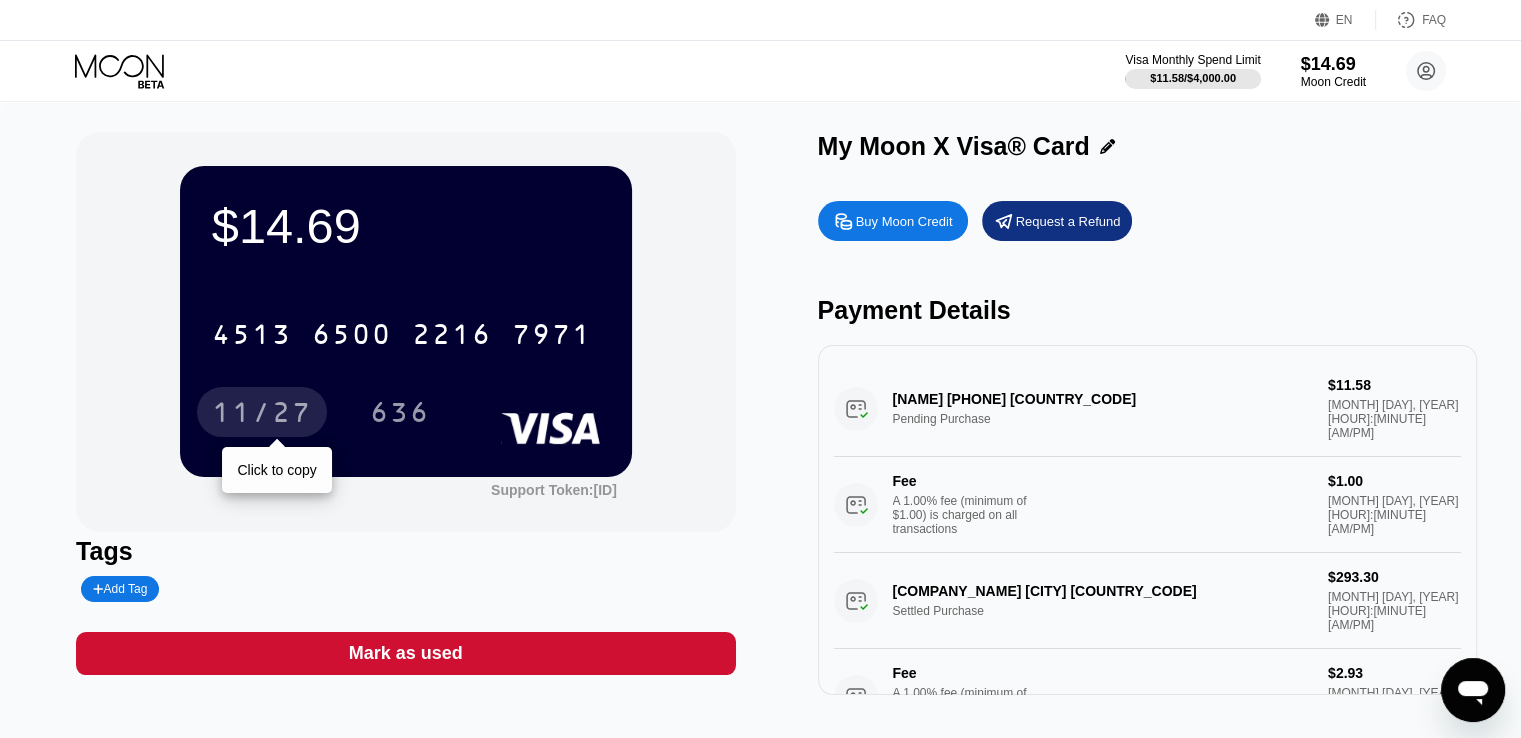 click on "11/27" at bounding box center (262, 415) 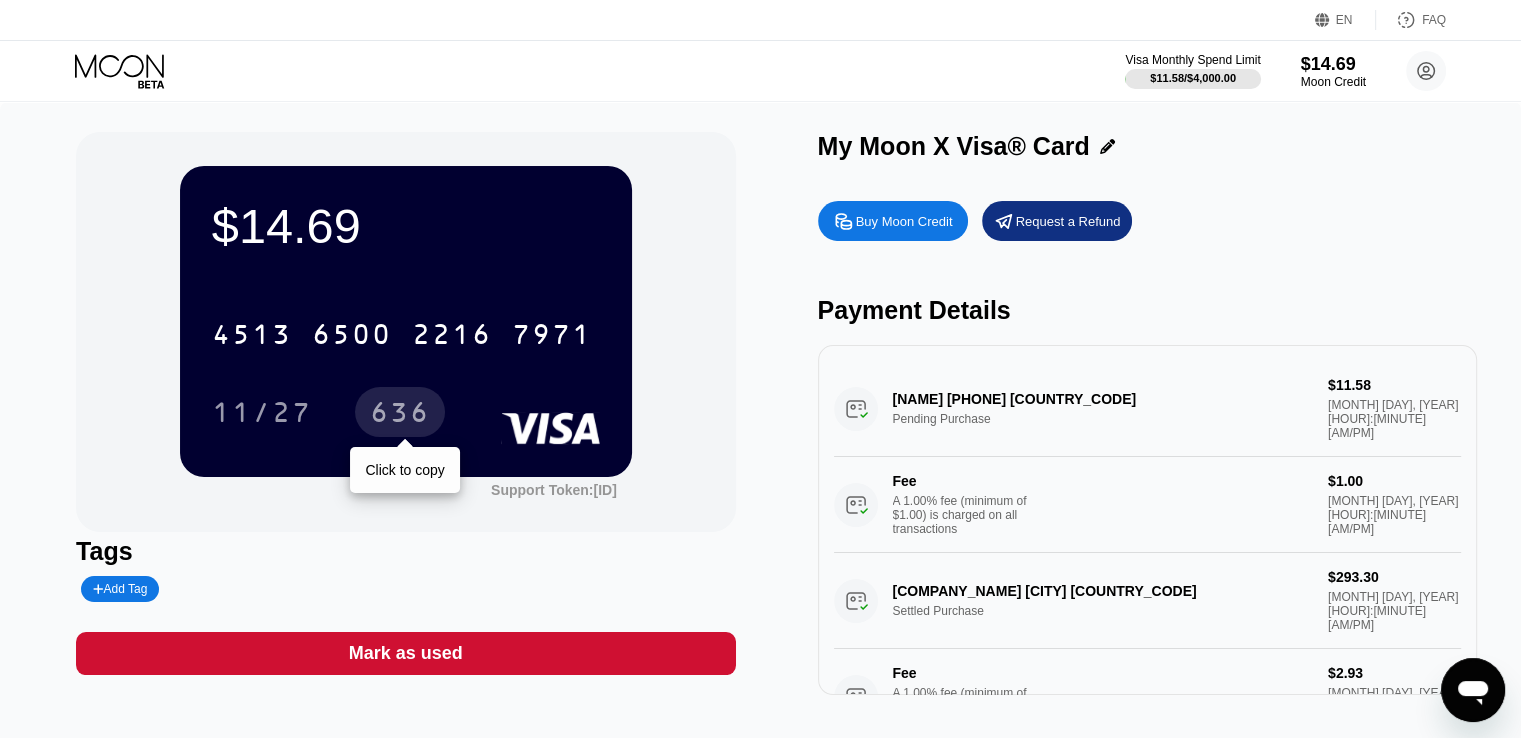 click on "636" at bounding box center (400, 415) 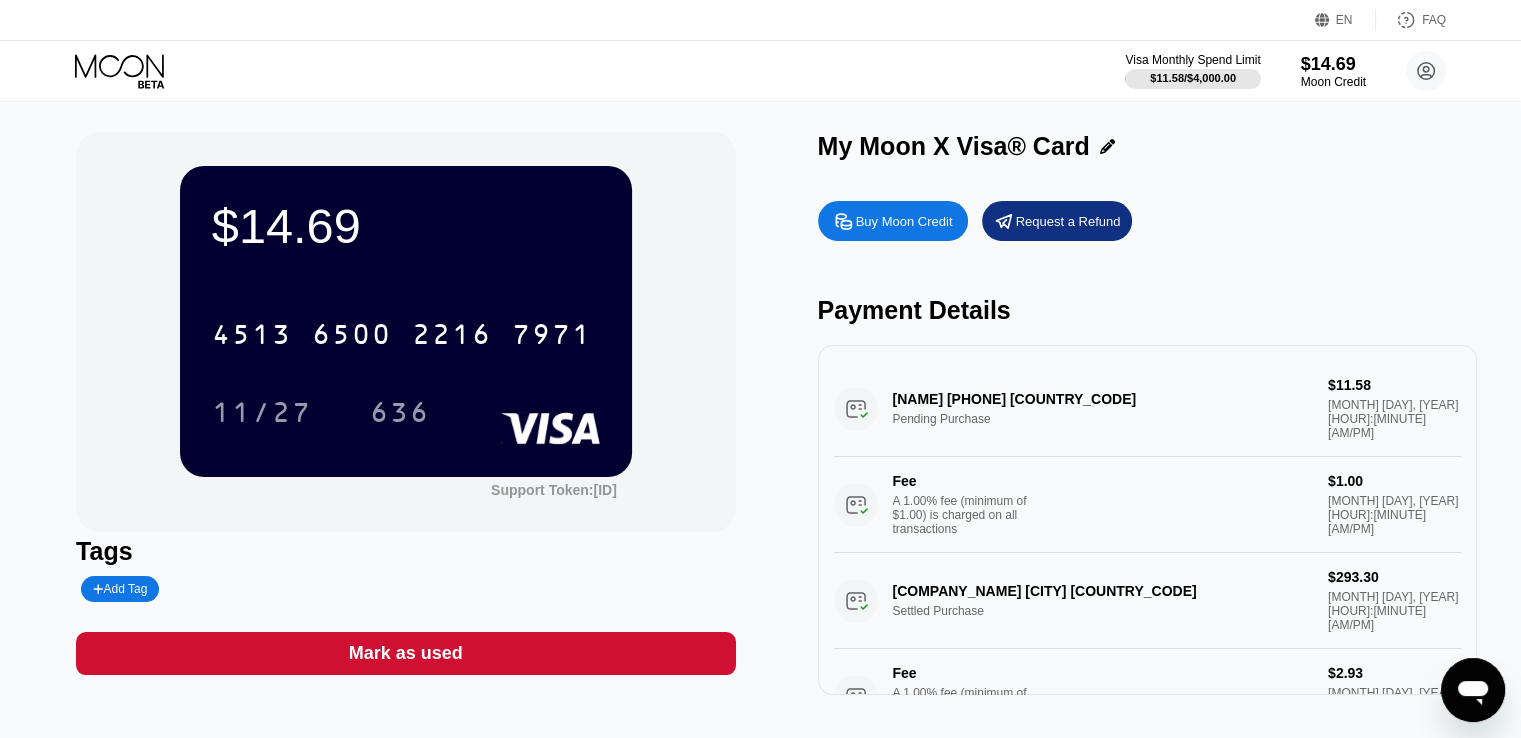 click 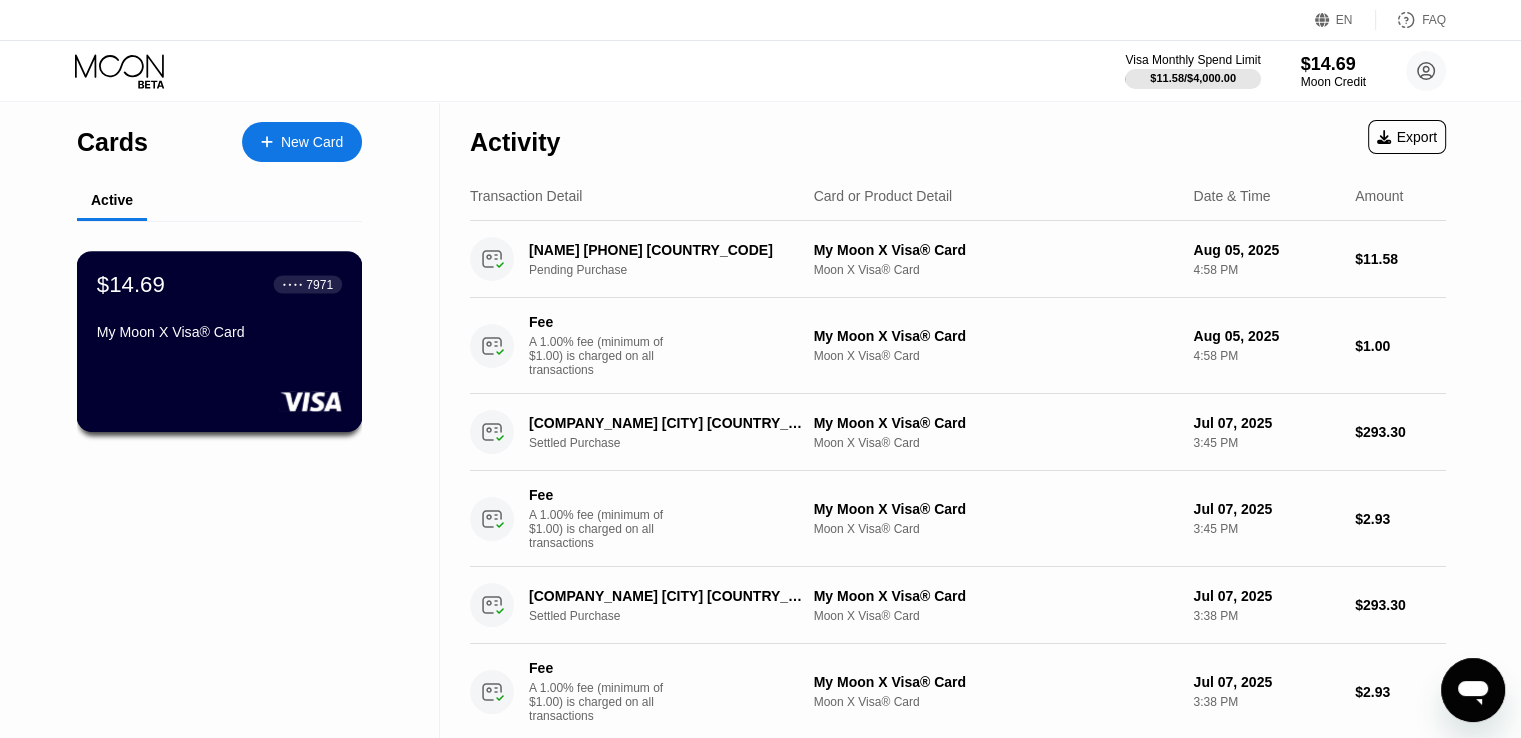 click on "$[PRICE] ● ● ● ● [LAST_FOUR] [CARD_TYPE]® Card" at bounding box center [220, 341] 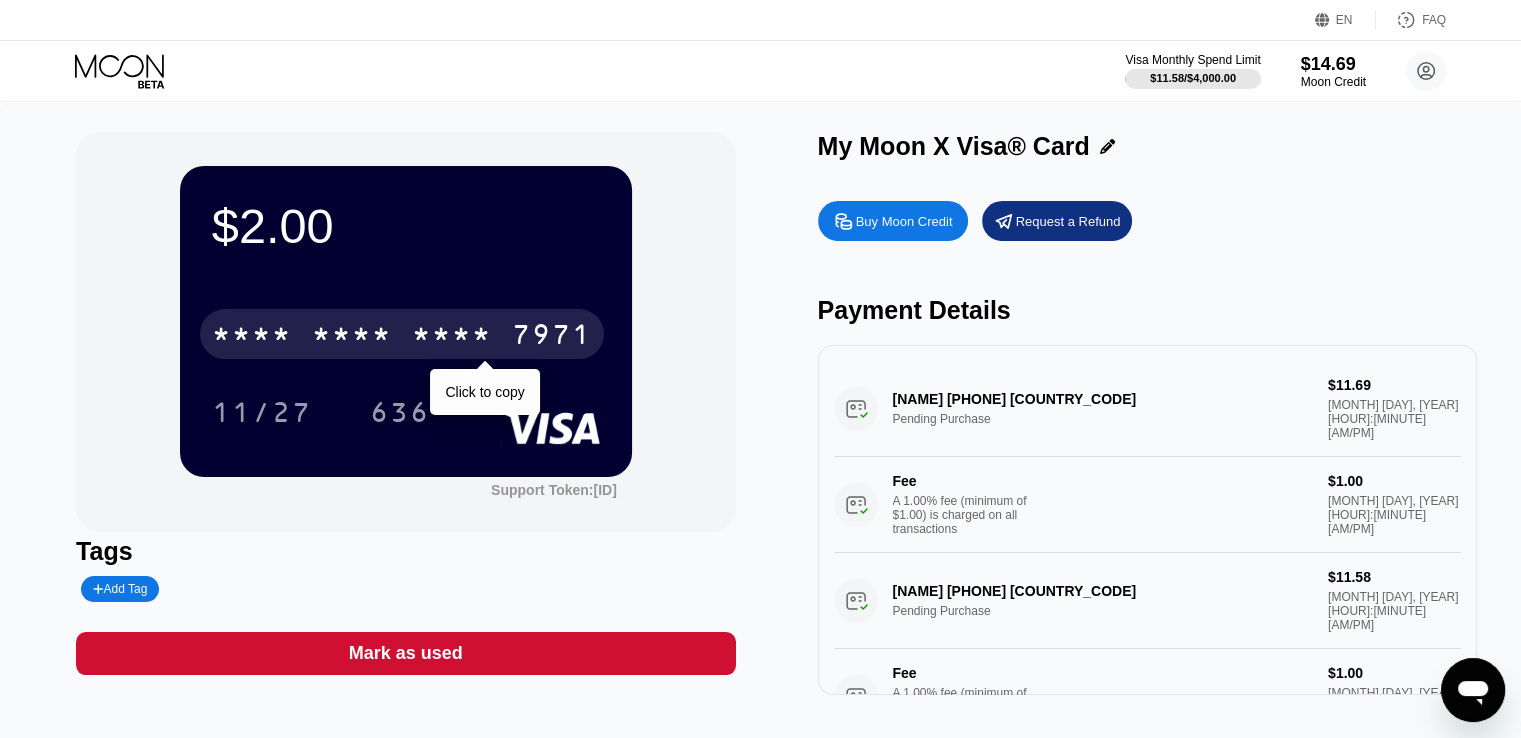 click on "* * * *" at bounding box center (452, 337) 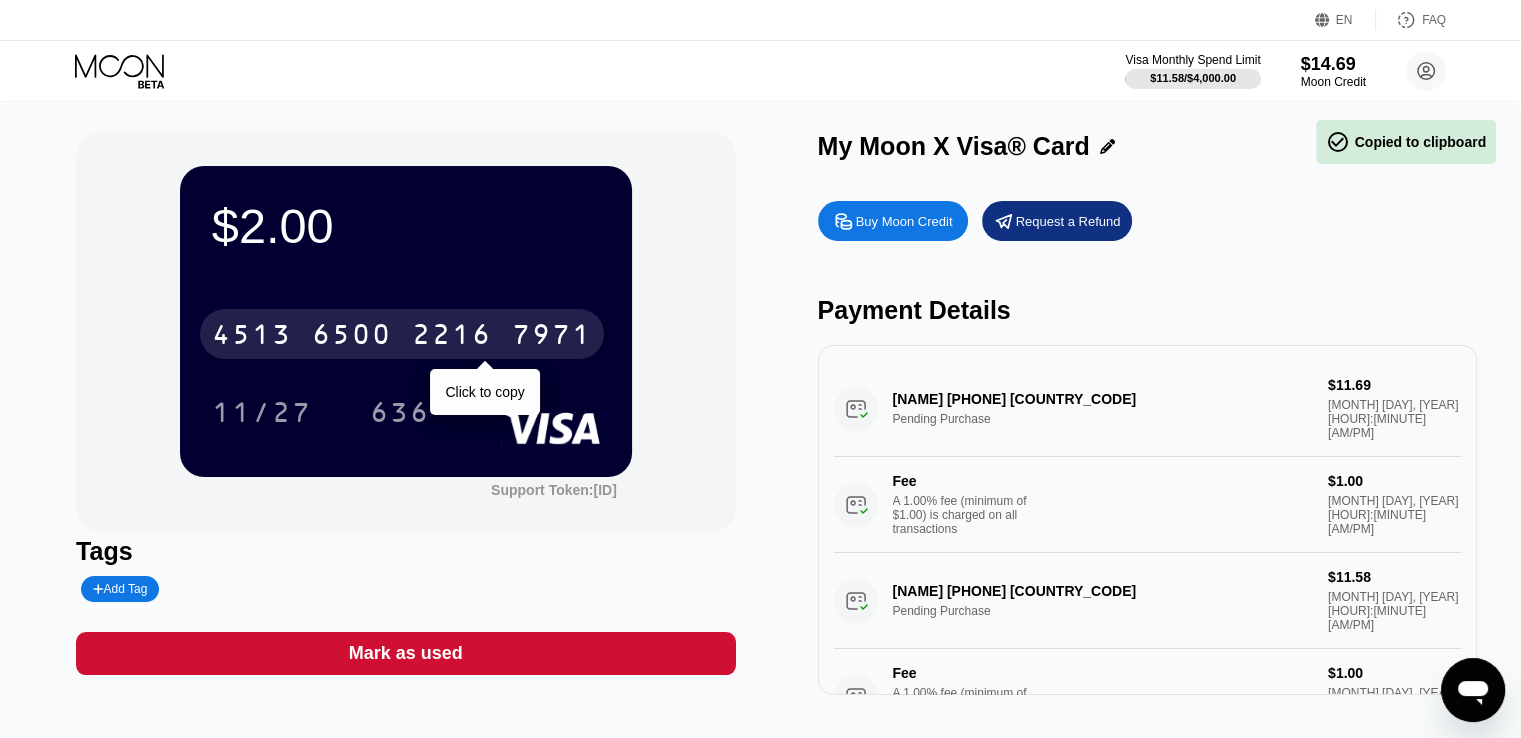 click on "[CARD_NUMBER]" at bounding box center (402, 334) 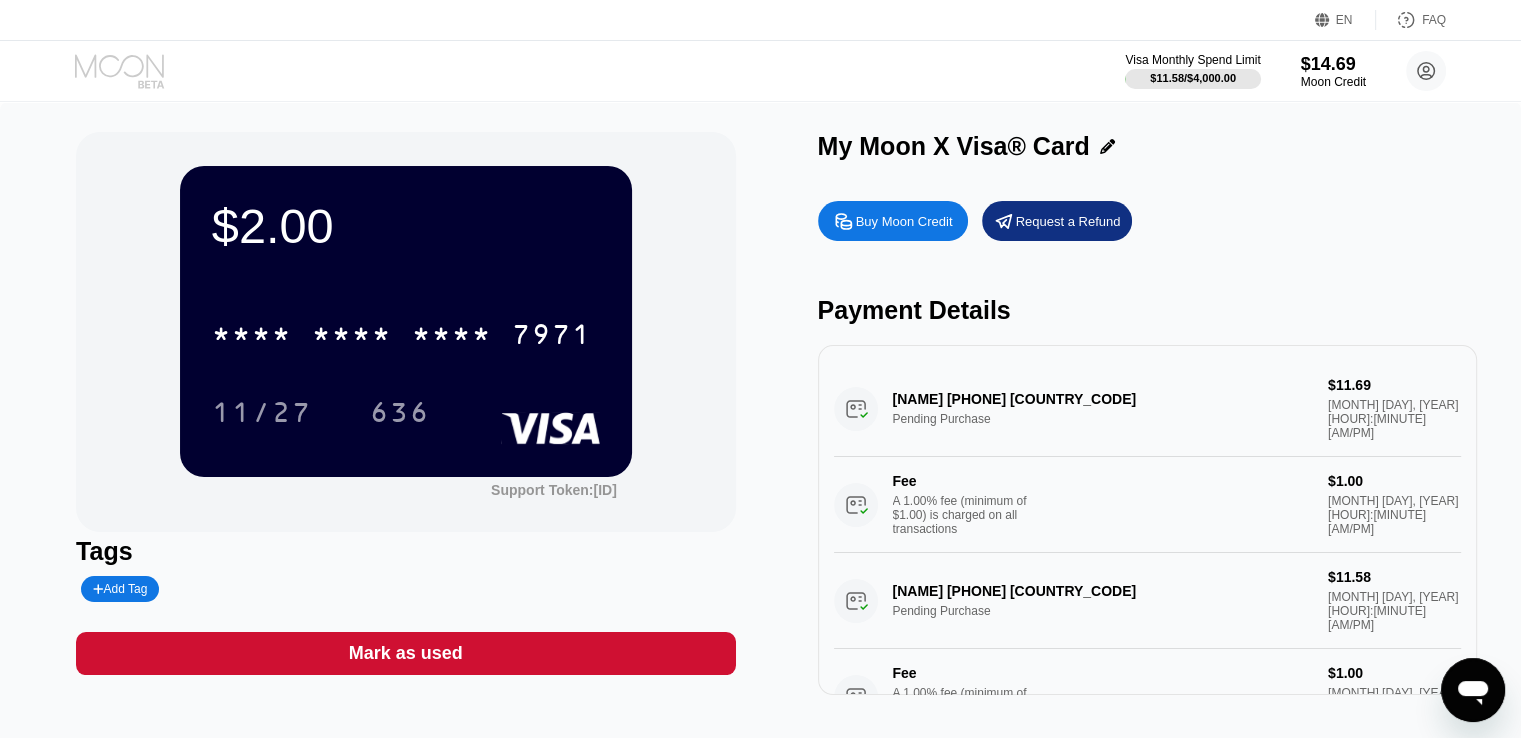 click 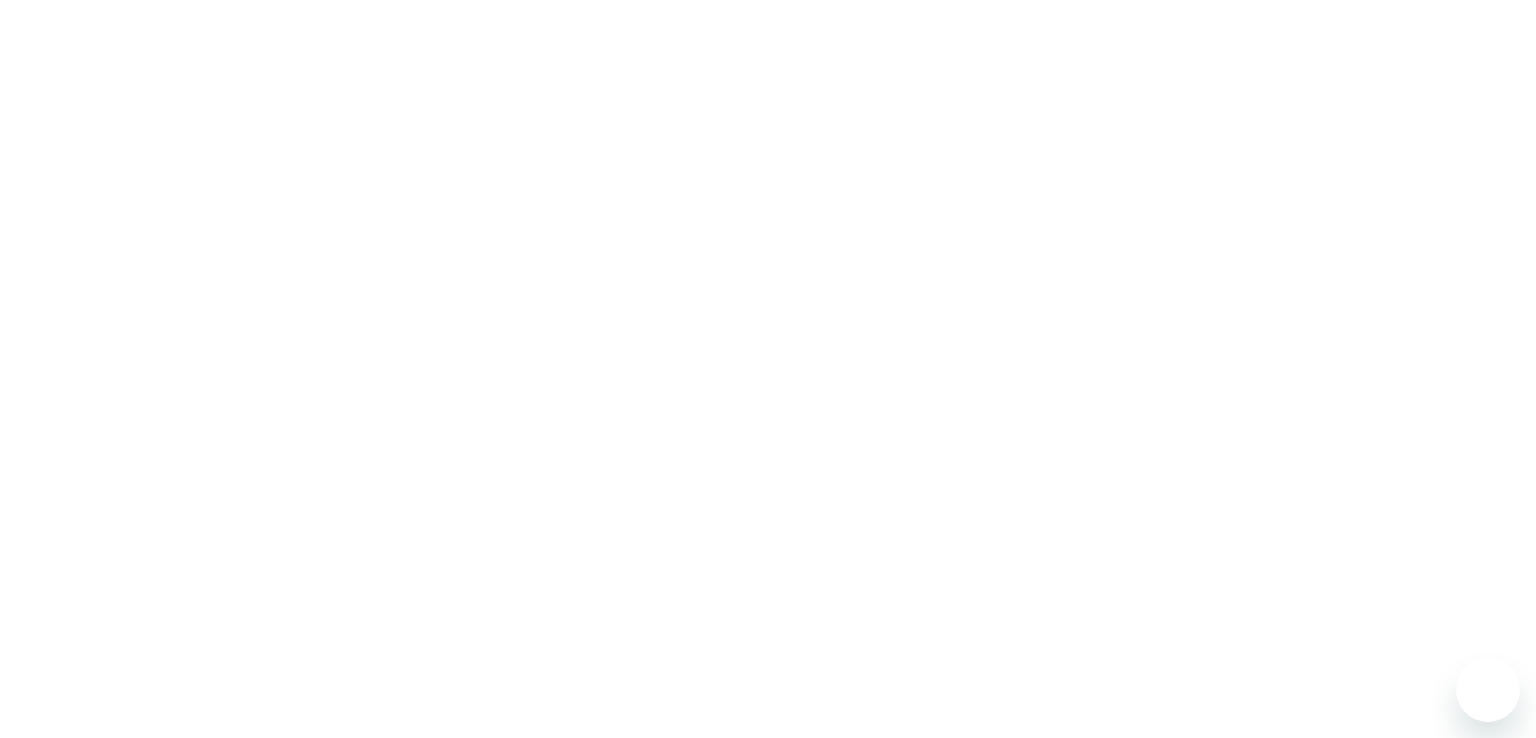 scroll, scrollTop: 0, scrollLeft: 0, axis: both 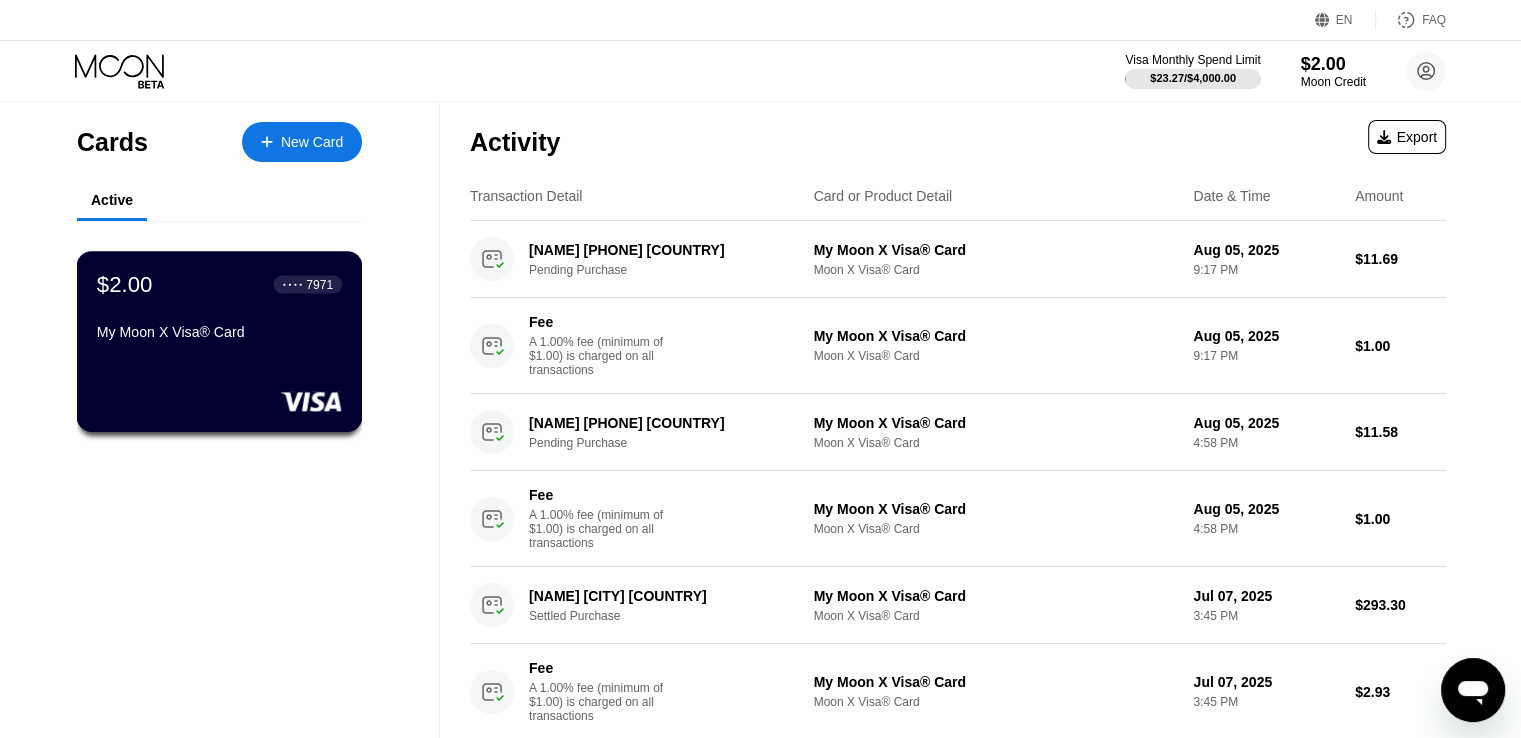 click on "My Moon X Visa® Card" at bounding box center [219, 332] 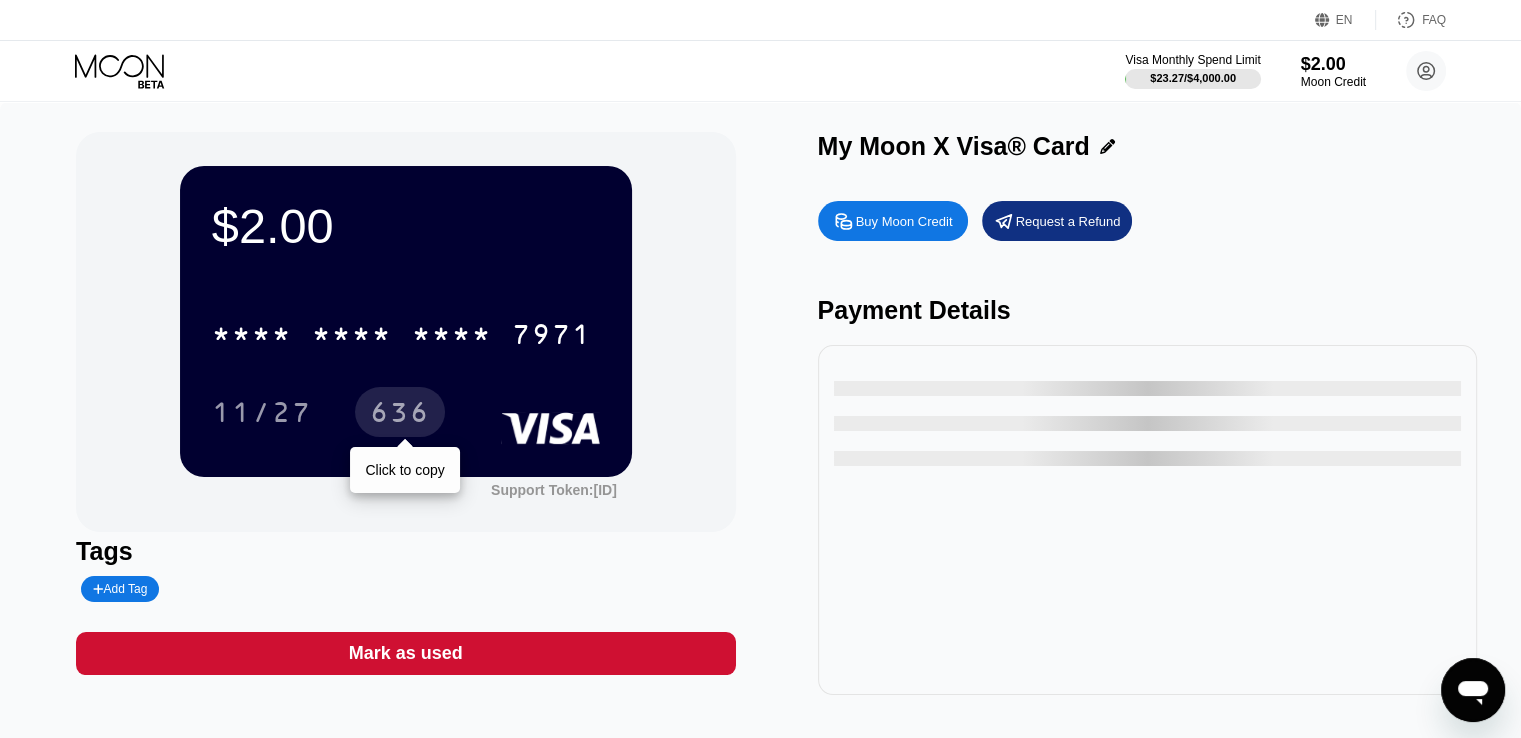 click on "636" at bounding box center [400, 415] 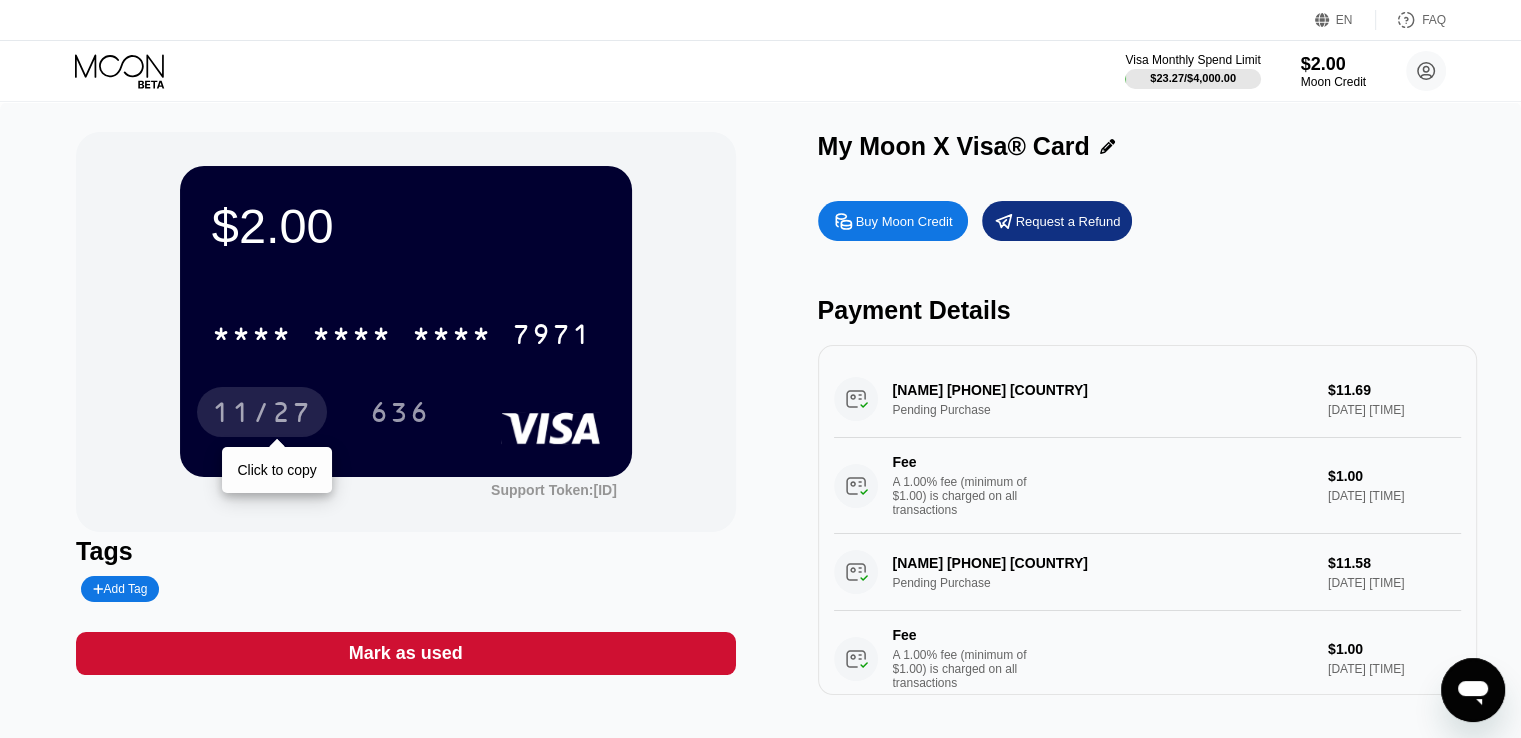 click on "11/27" at bounding box center (262, 415) 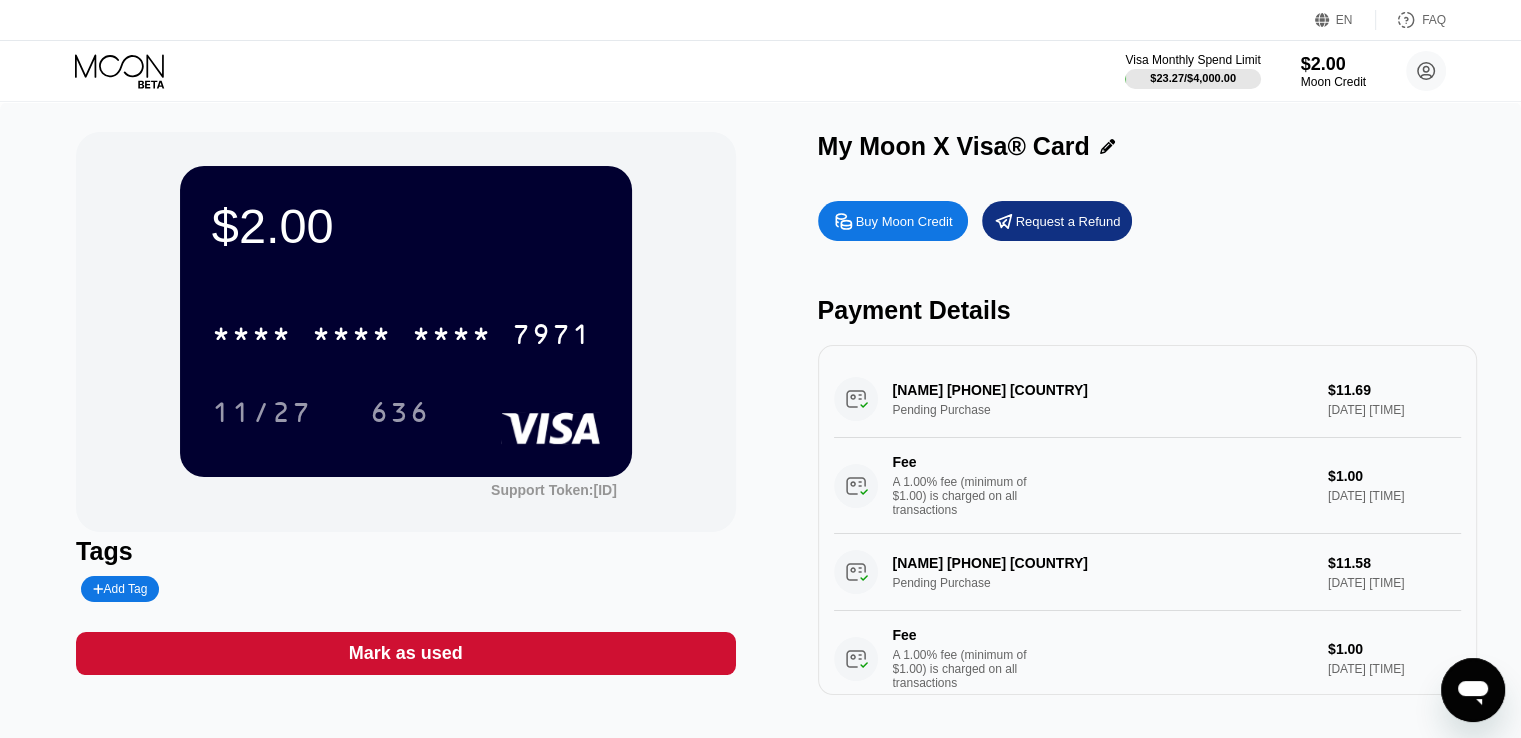 click 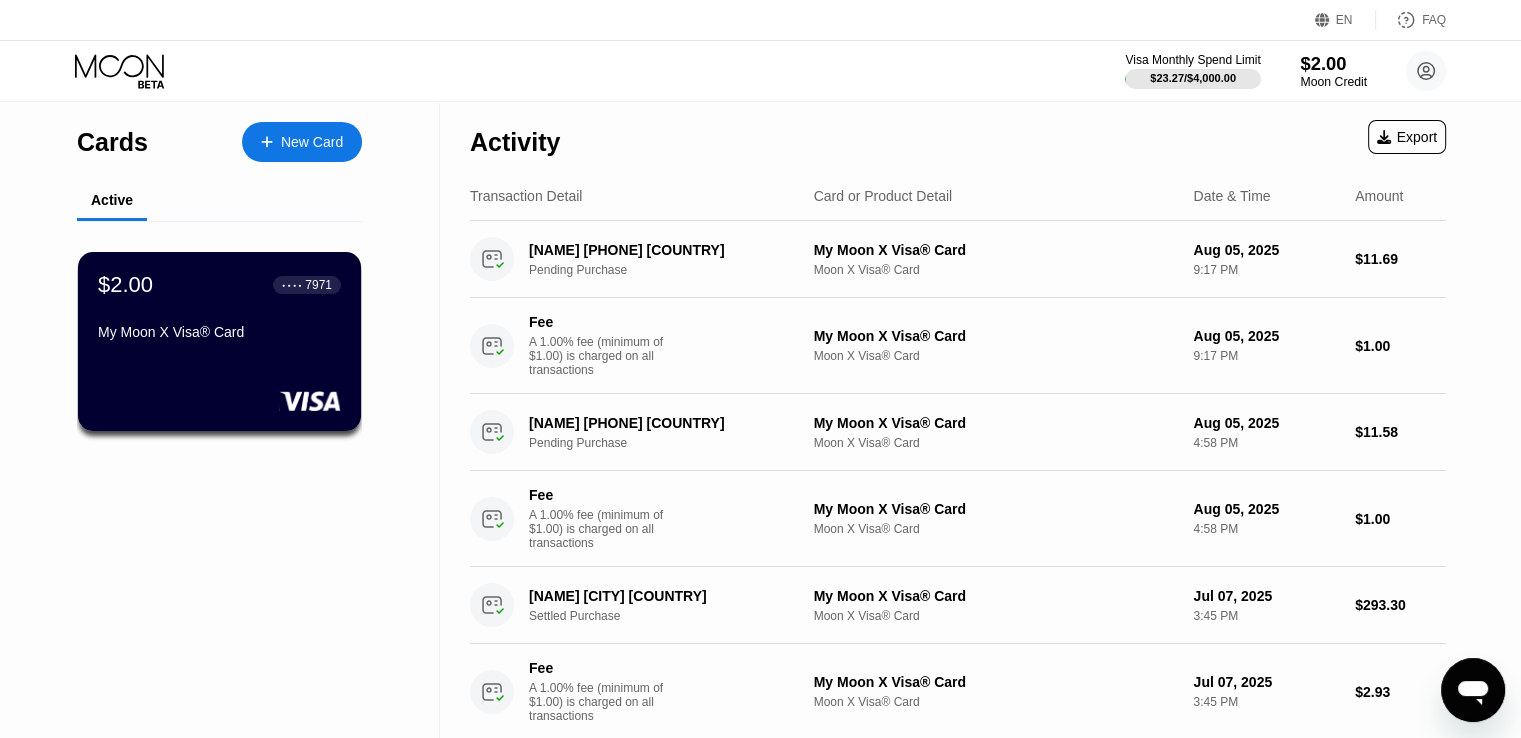 click on "$2.00" at bounding box center [1333, 63] 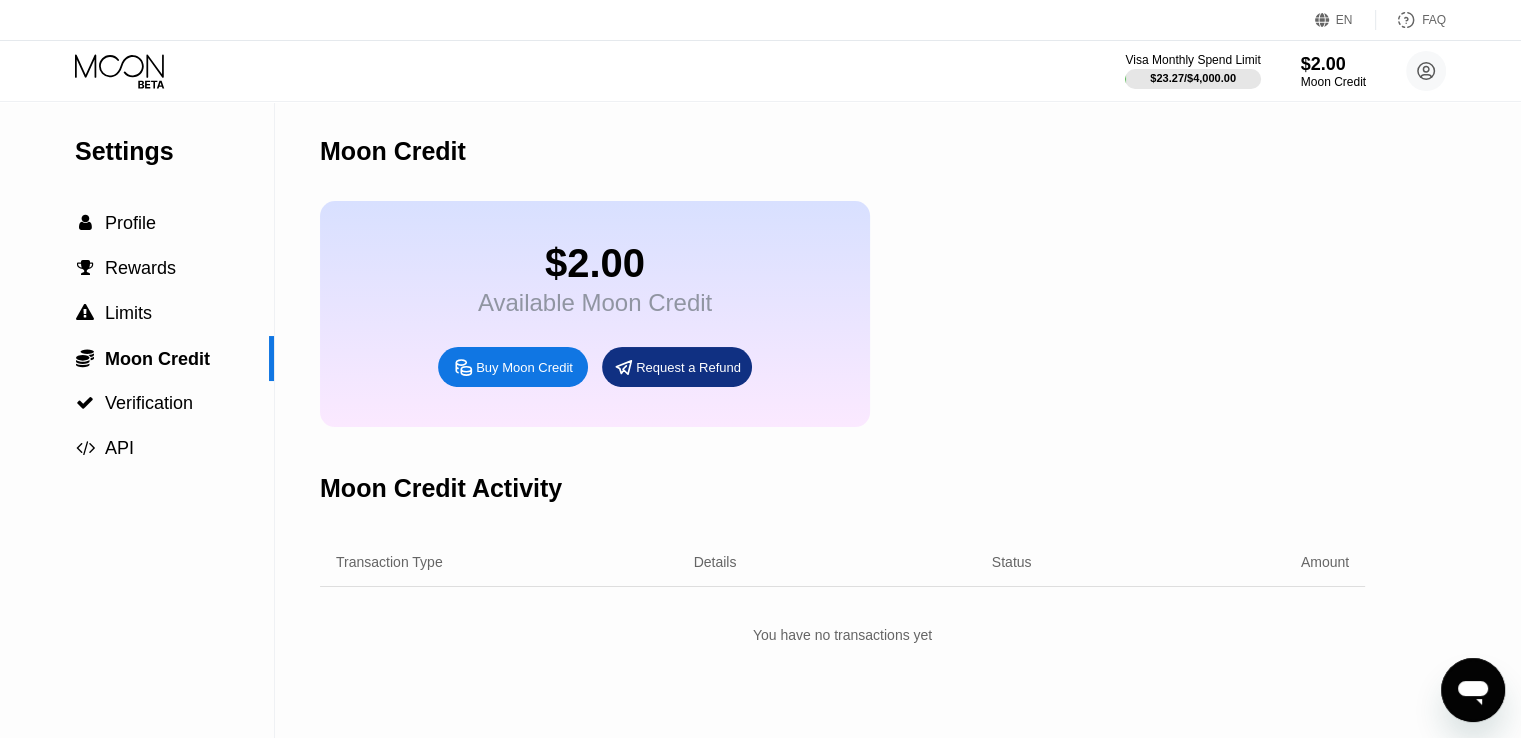 click on "$2.00 Available Moon Credit Buy Moon Credit Request a Refund" at bounding box center [595, 314] 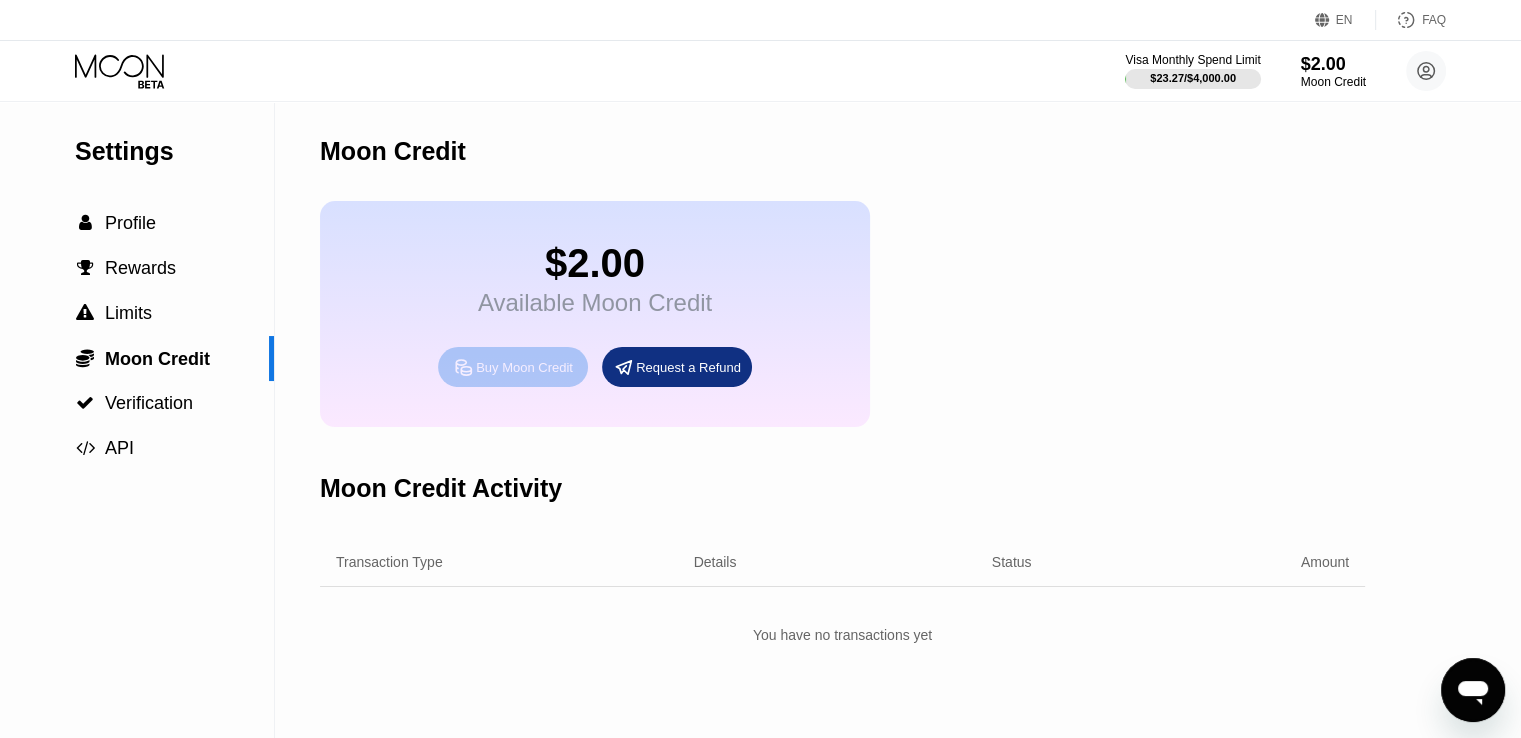 click 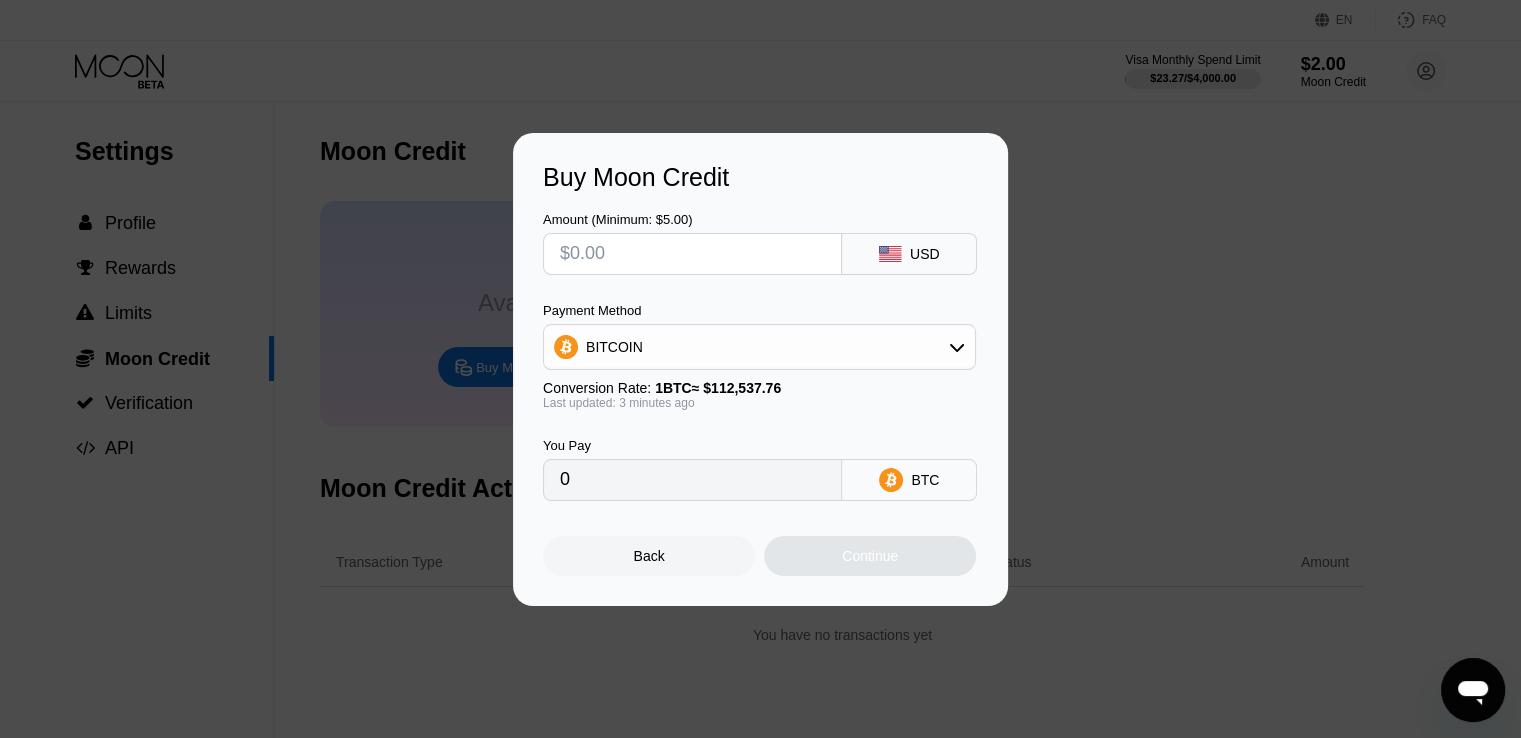click at bounding box center (692, 254) 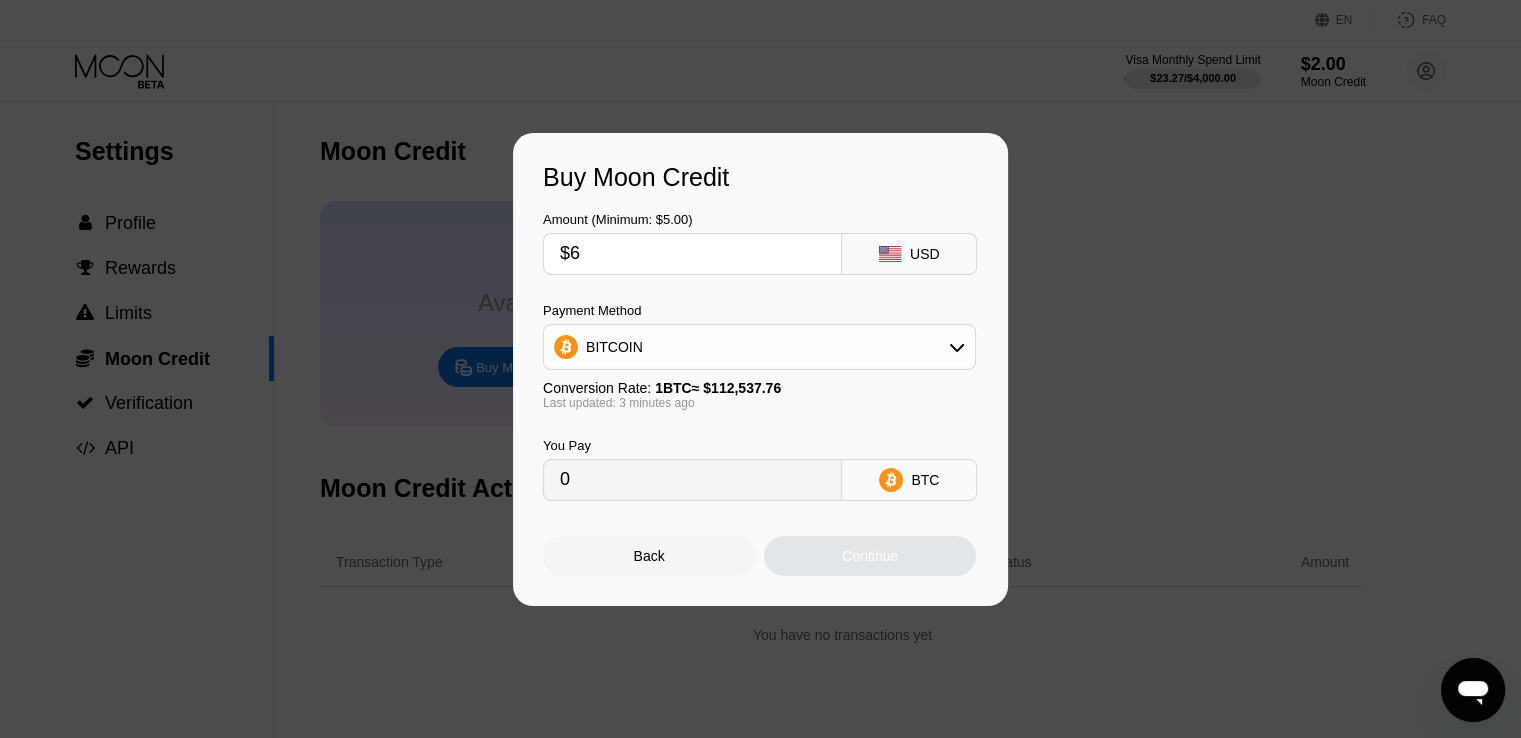 type on "$60" 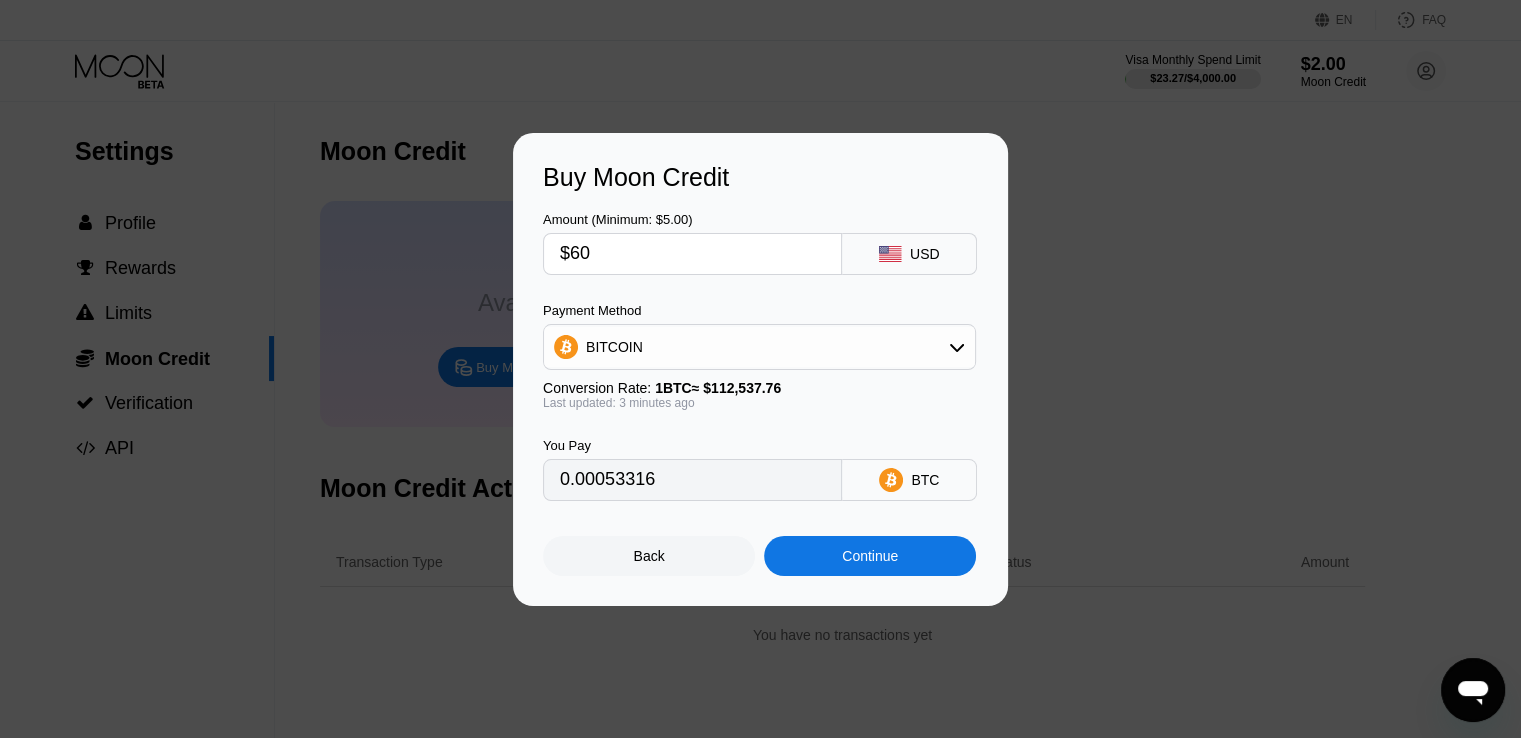 type on "0.00053316" 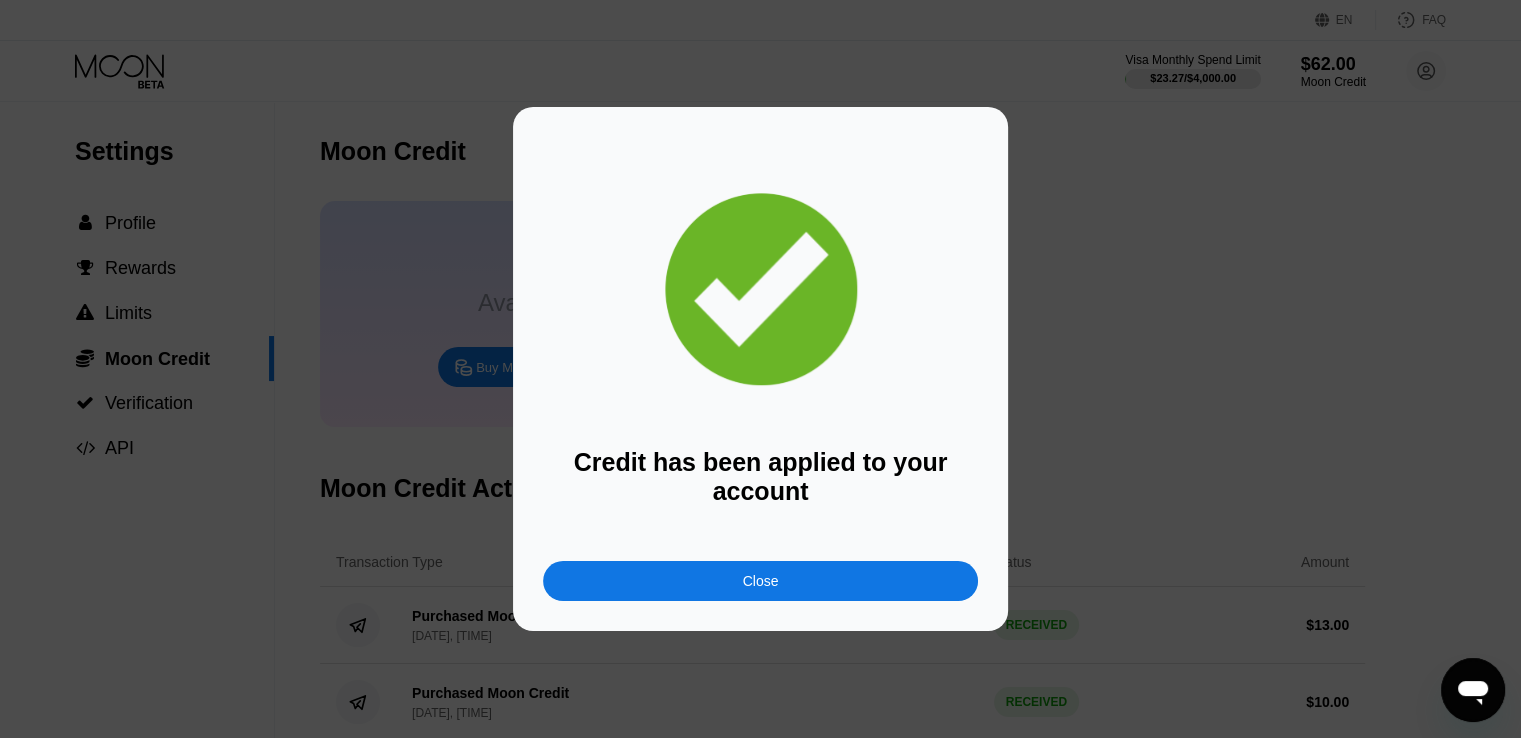 click on "Close" at bounding box center [760, 581] 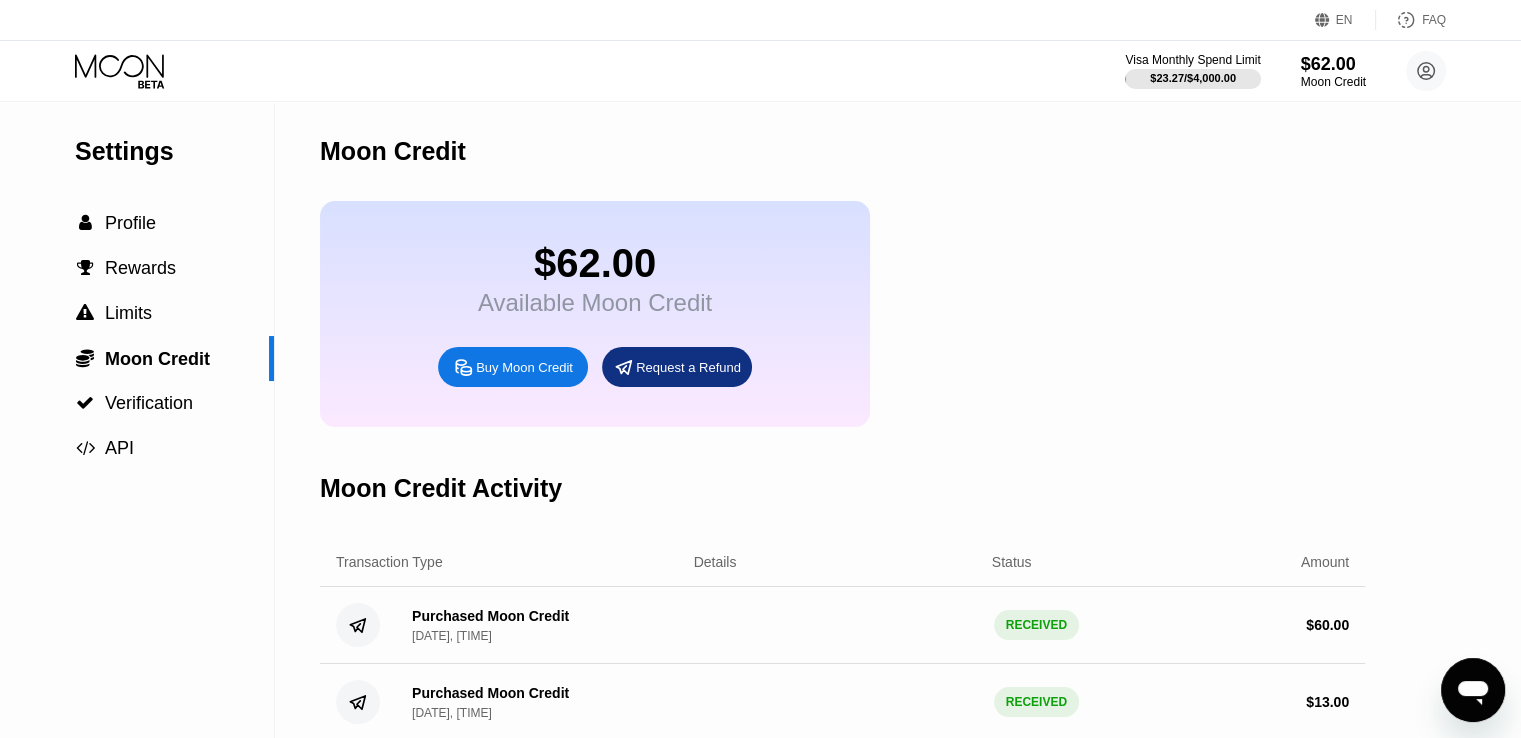 click 